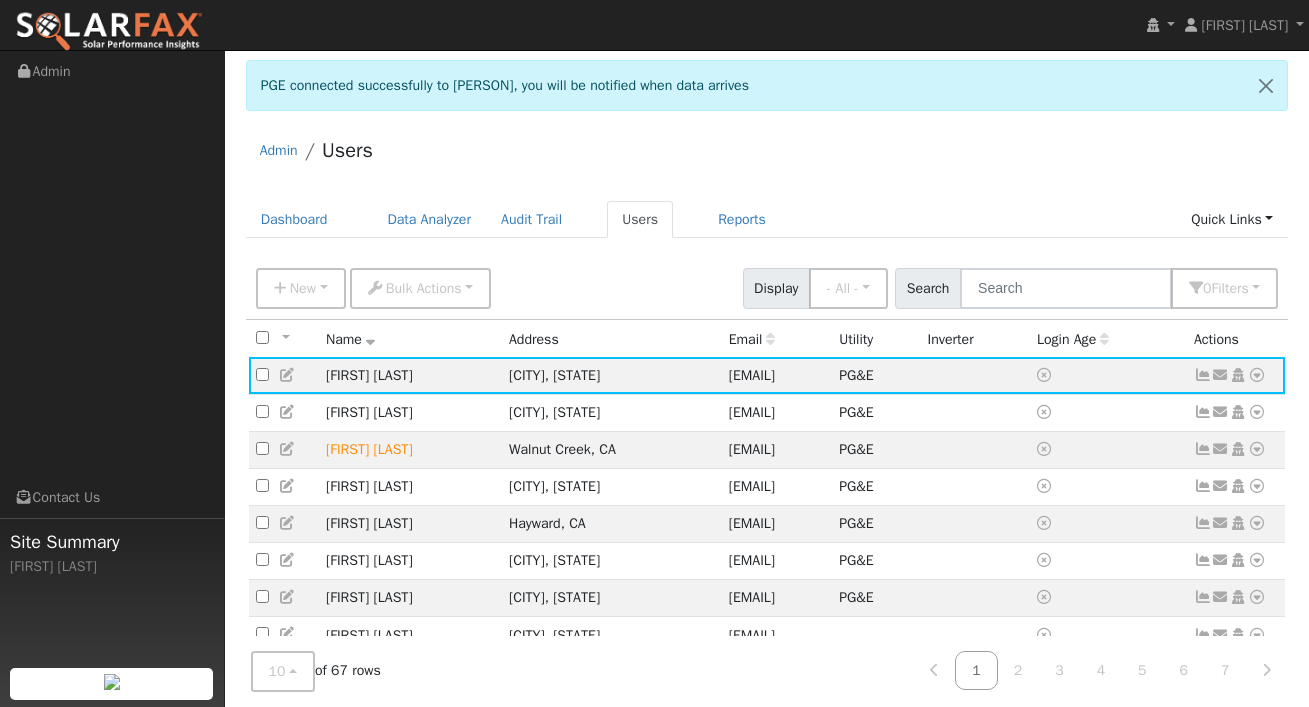 scroll, scrollTop: 0, scrollLeft: 0, axis: both 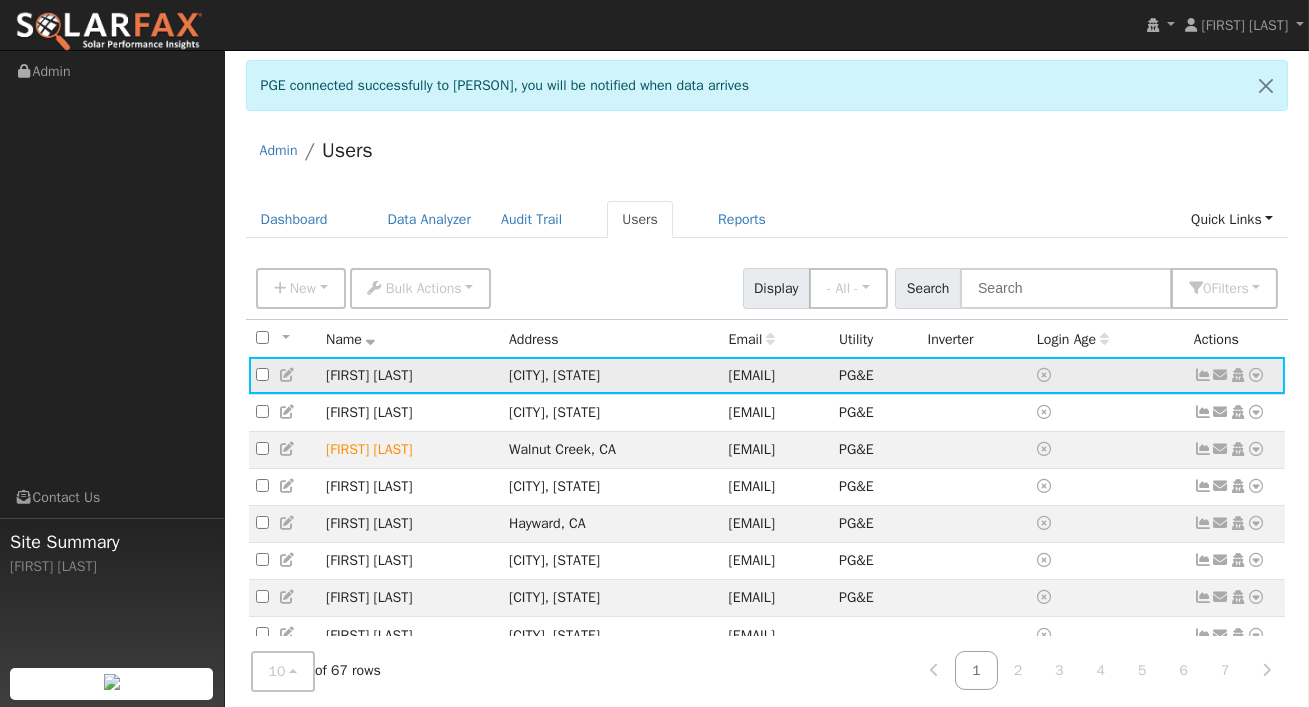 click at bounding box center (1257, 375) 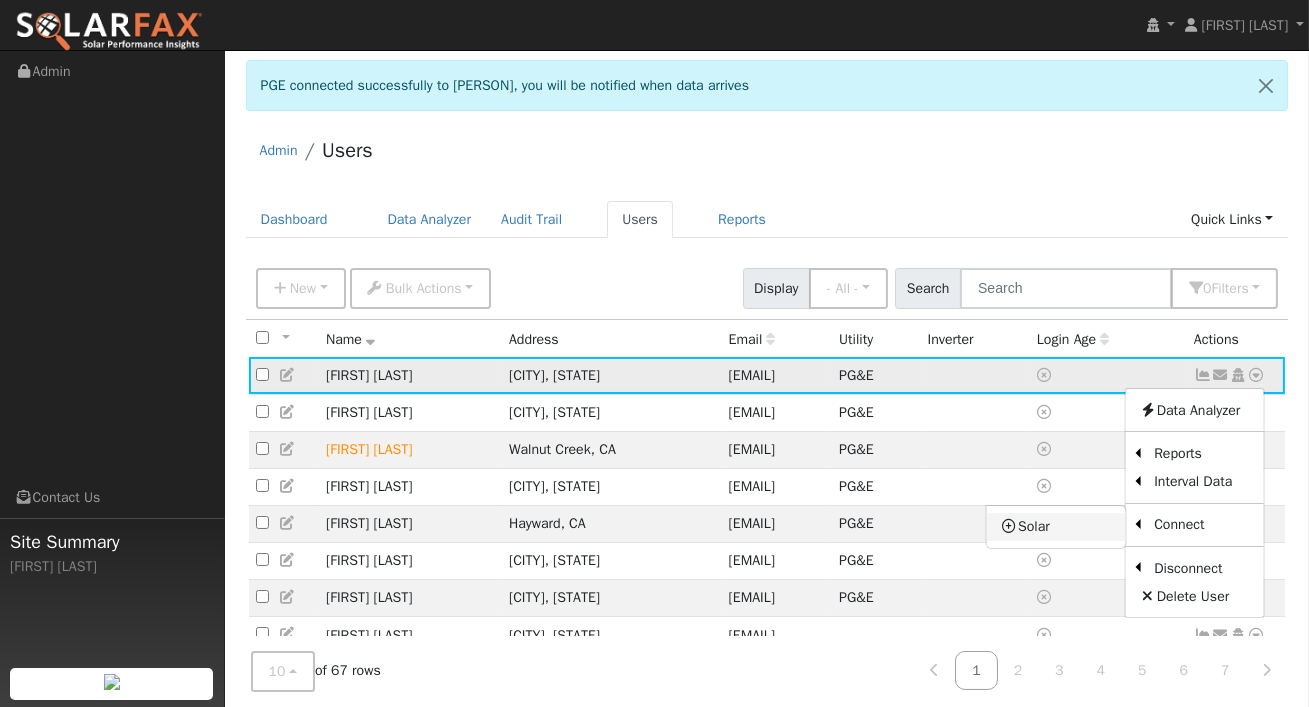 click on "Solar" at bounding box center (1055, 527) 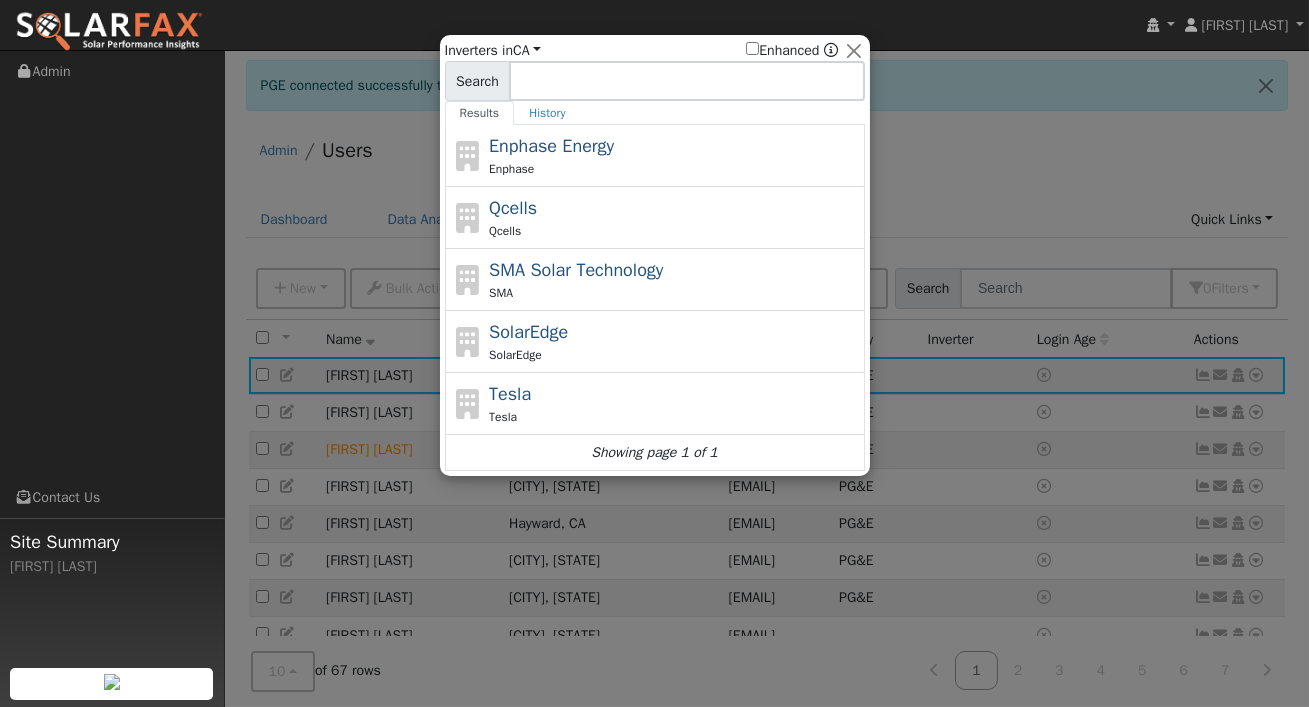 click 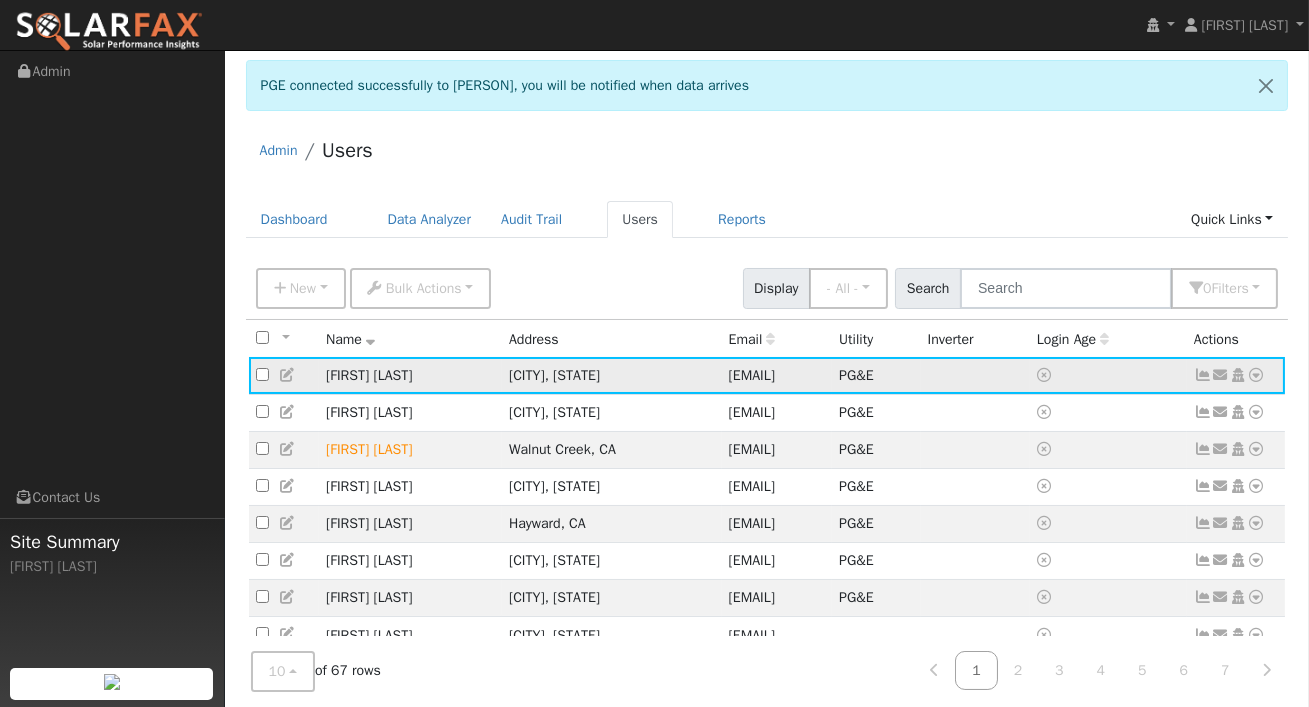 click at bounding box center [1257, 375] 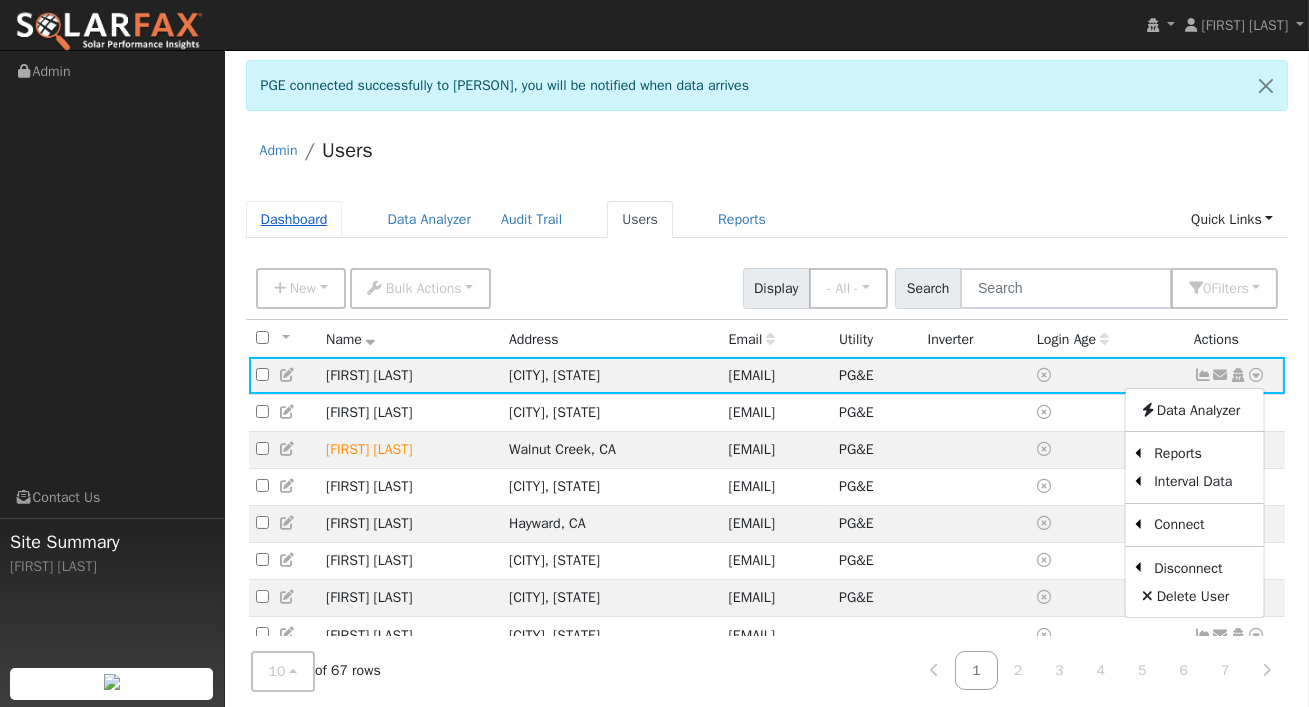 click on "Dashboard" at bounding box center [294, 219] 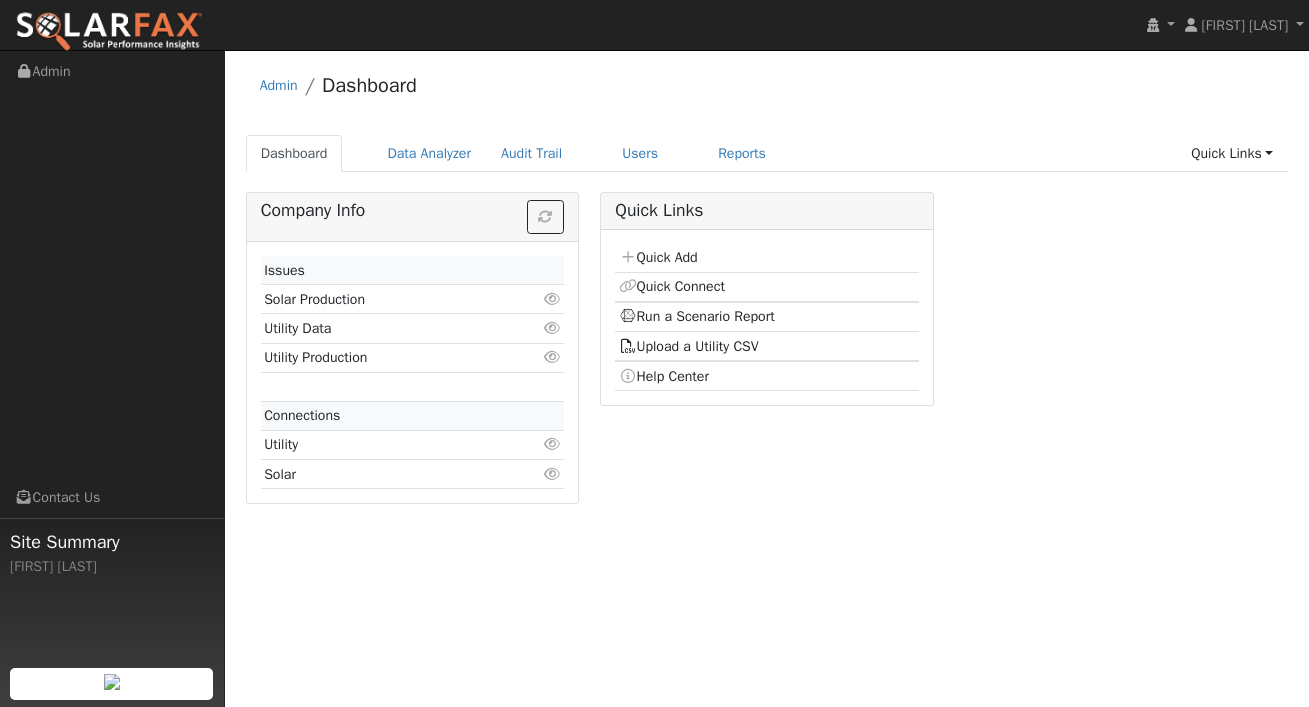 scroll, scrollTop: 0, scrollLeft: 0, axis: both 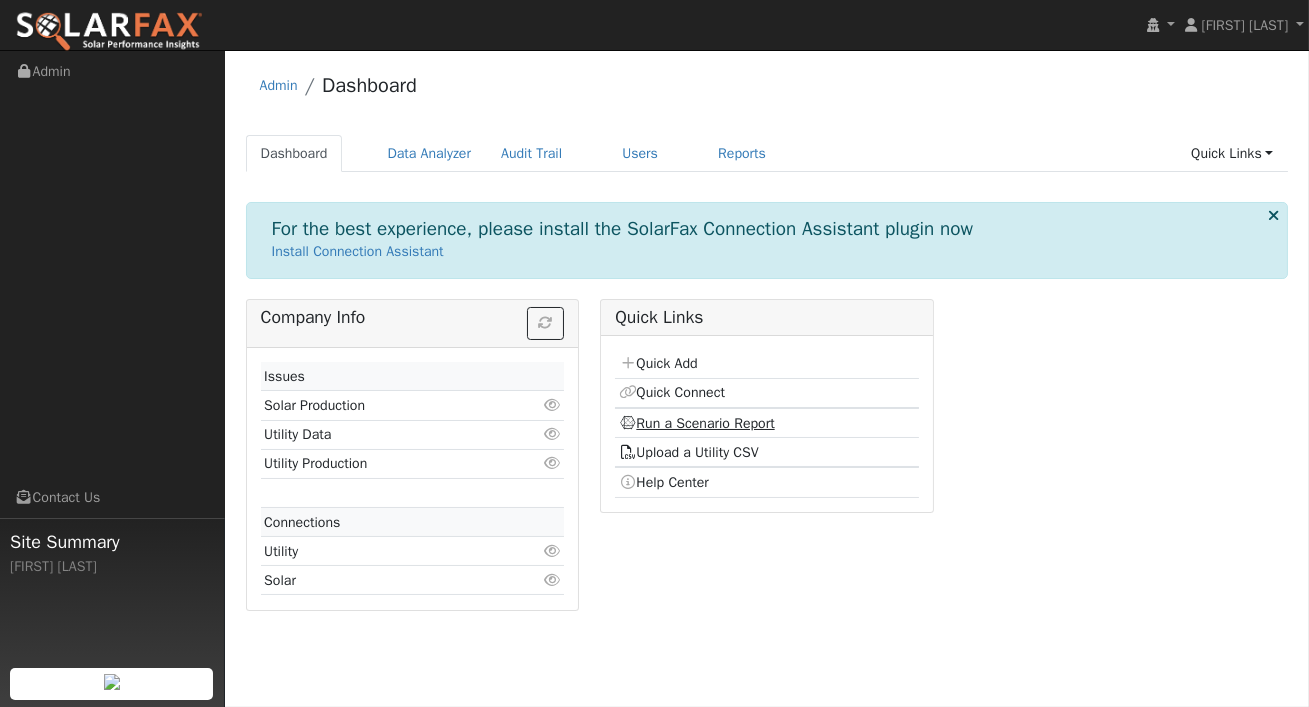 click on "Run a Scenario Report" at bounding box center (697, 423) 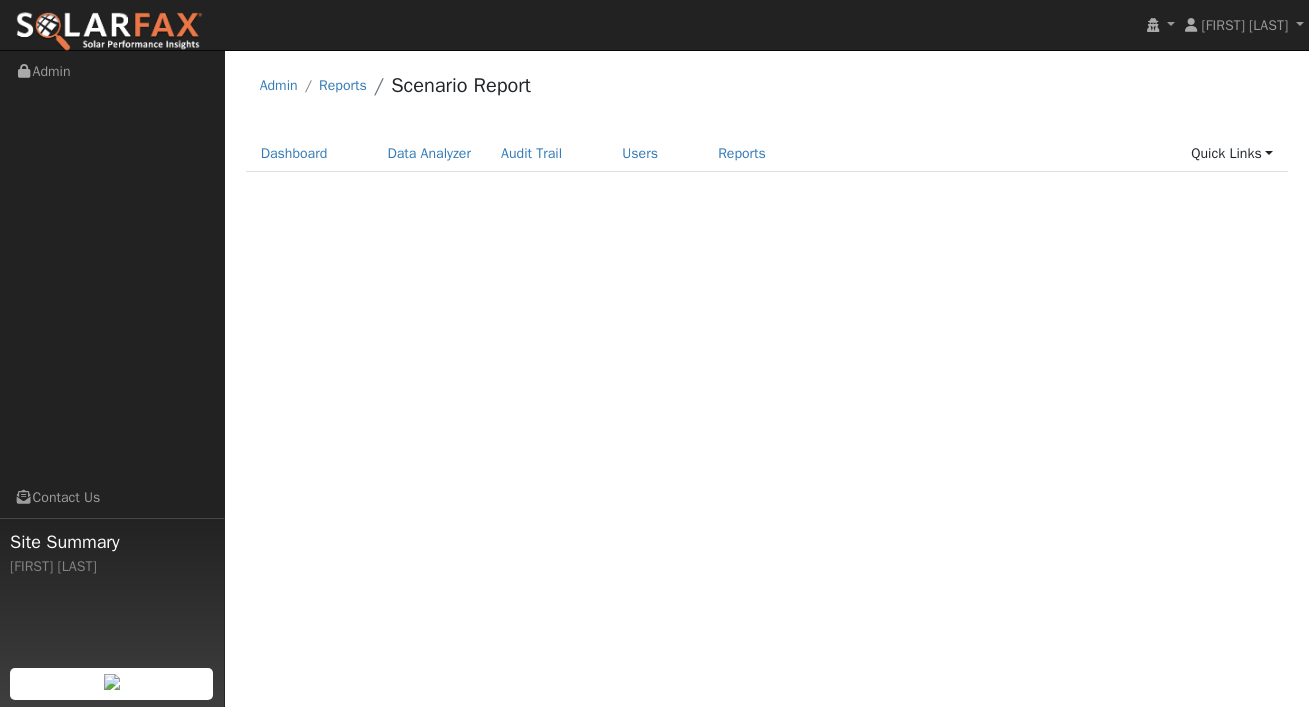 scroll, scrollTop: 0, scrollLeft: 0, axis: both 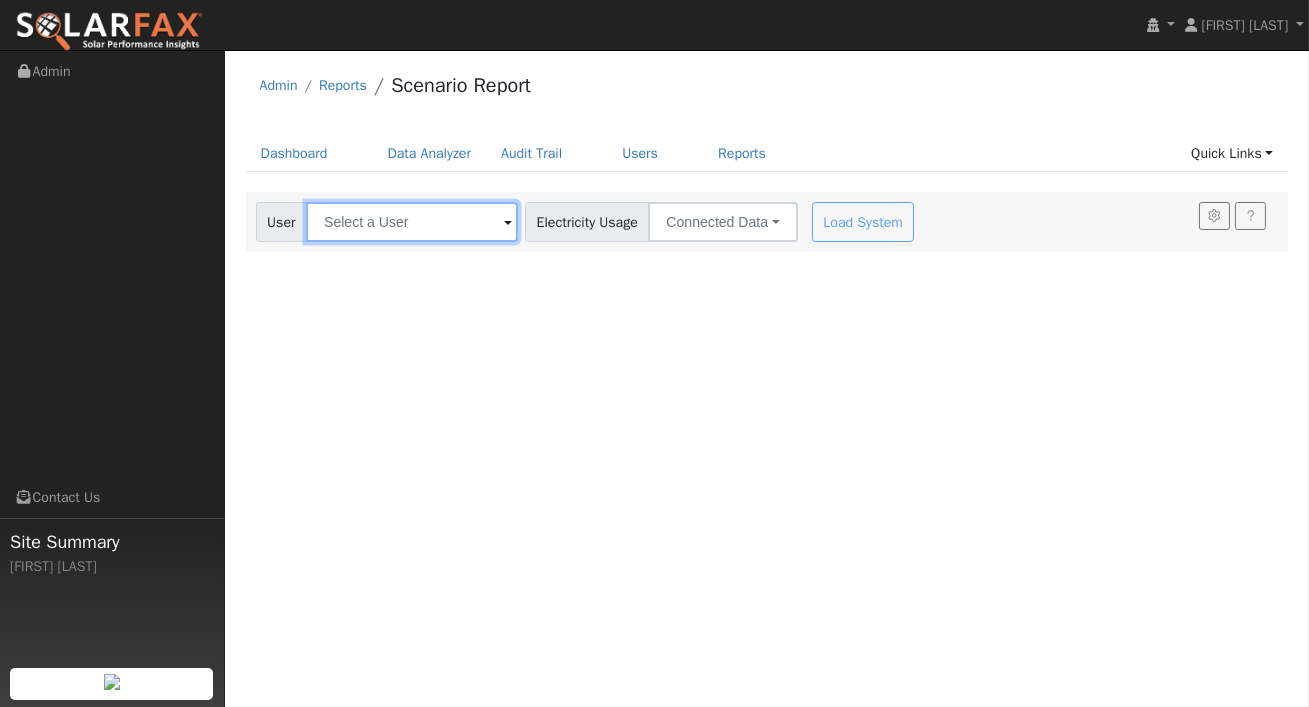 click at bounding box center [412, 222] 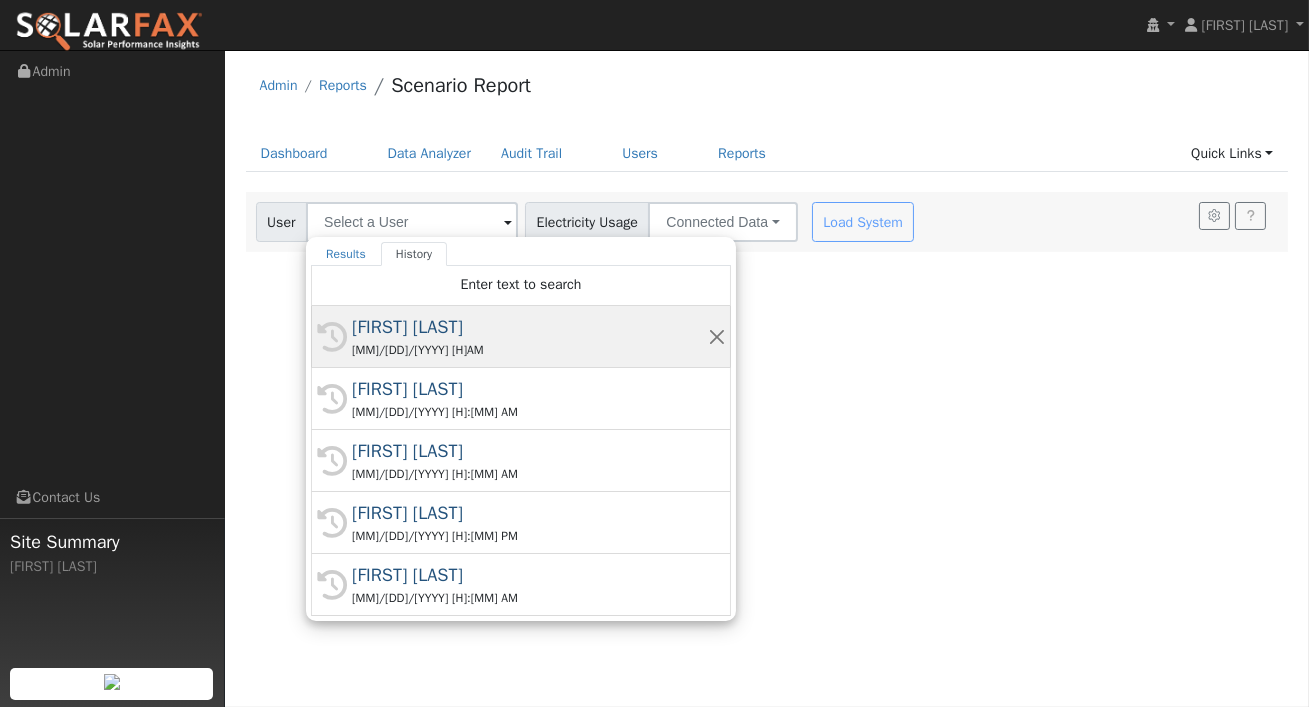 click on "Talia Morelos" at bounding box center (530, 327) 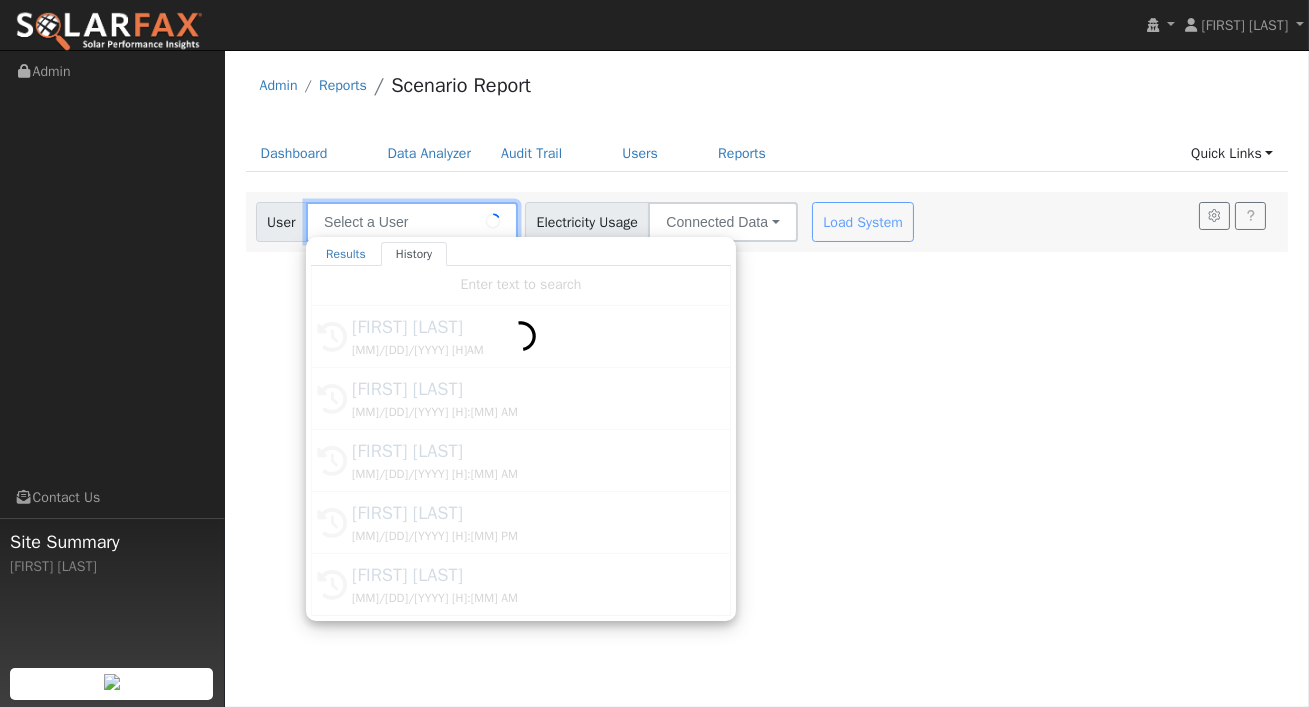 type on "Talia Morelos" 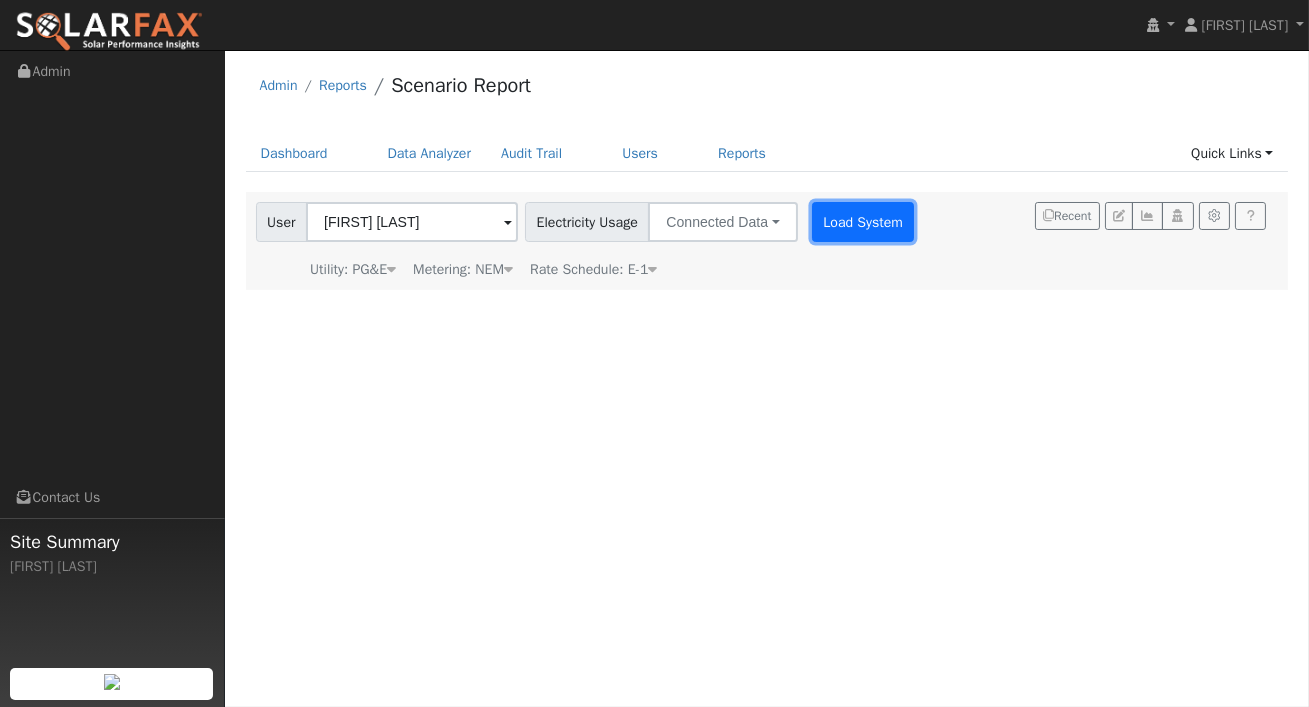 click on "Load System" at bounding box center [863, 222] 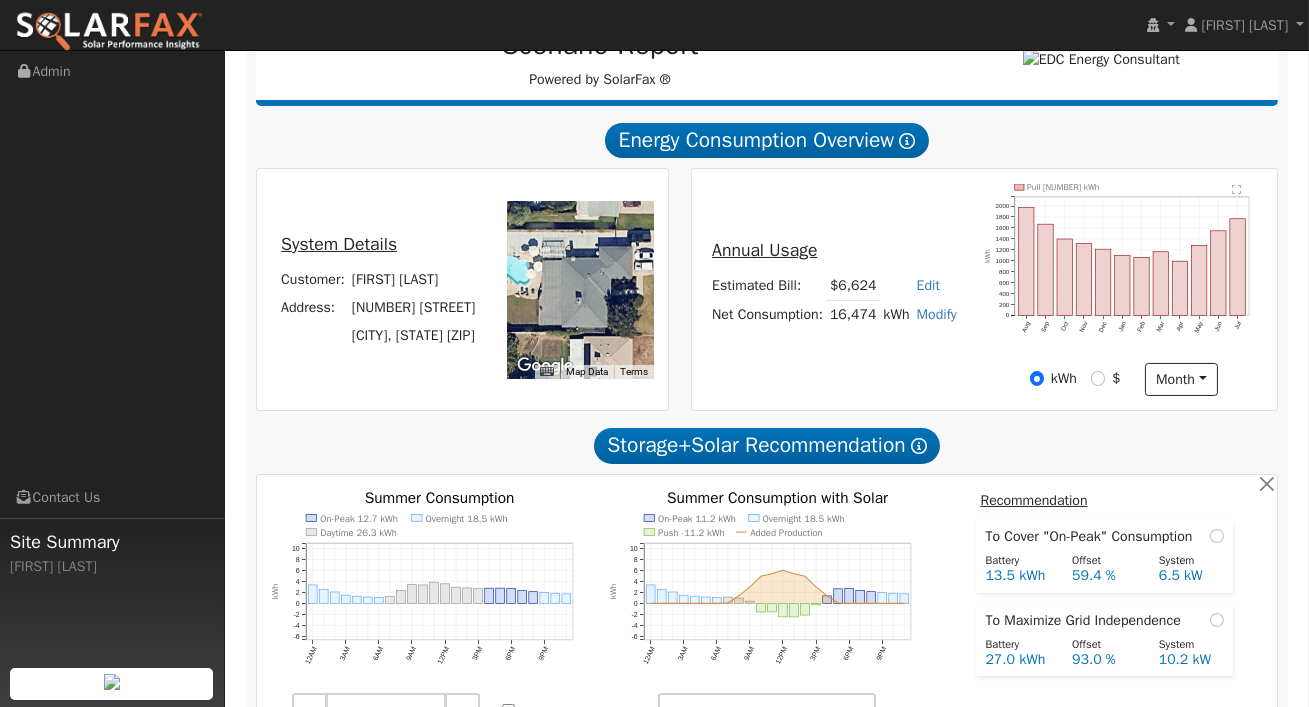 scroll, scrollTop: 326, scrollLeft: 0, axis: vertical 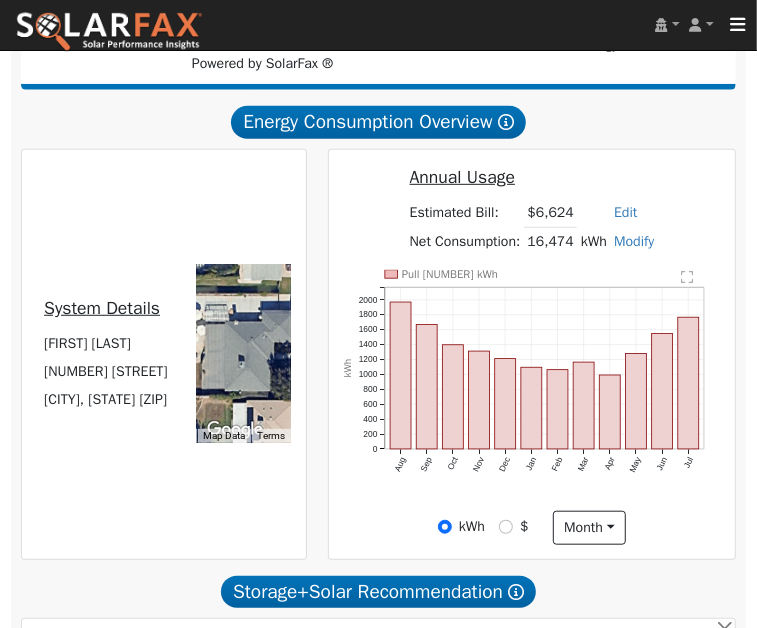 click on "Pull 16,474 kWh Aug Sep Oct Nov Dec Jan Feb Mar Apr May Jun Jul 0 200 400 600 800 1000 1200 1400 1600 1800 2000  kWh onclick="" onclick="" onclick="" onclick="" onclick="" onclick="" onclick="" onclick="" onclick="" onclick="" onclick="" onclick="" onclick="" onclick="" onclick="" onclick="" onclick="" onclick="" onclick="" onclick="" onclick="" onclick="" onclick="" onclick=""" 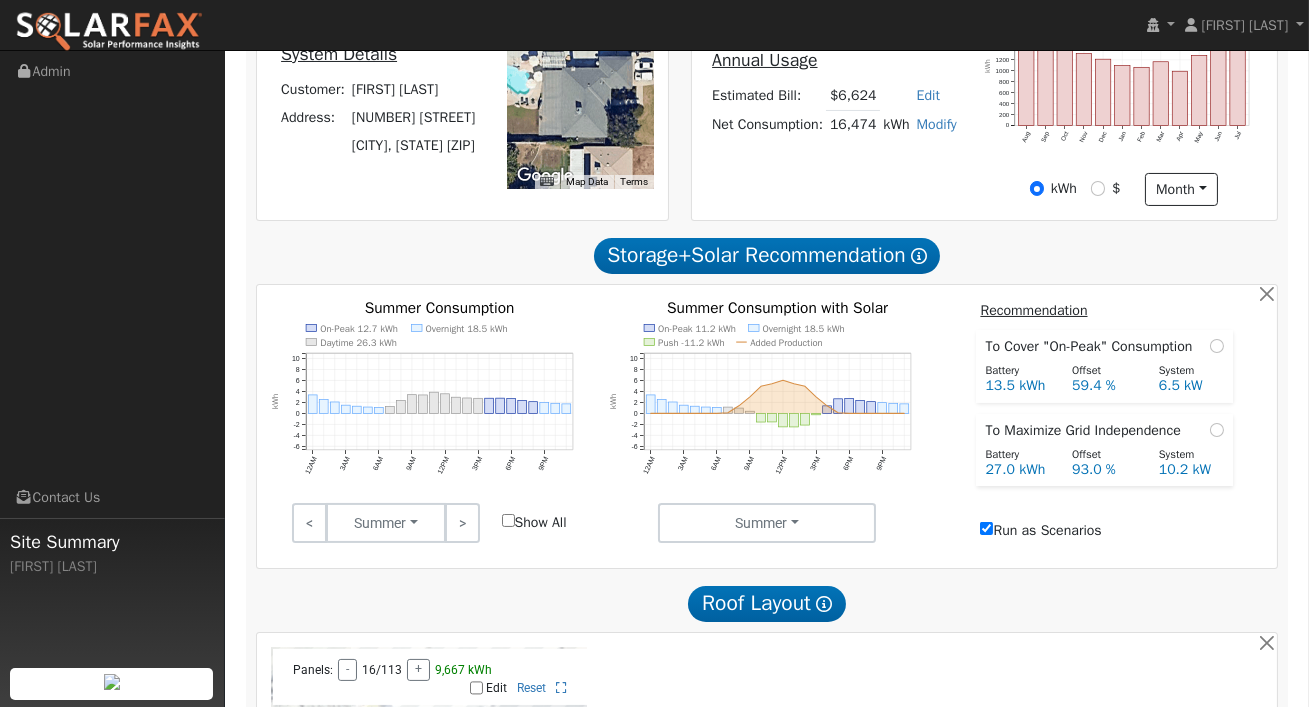 scroll, scrollTop: 523, scrollLeft: 0, axis: vertical 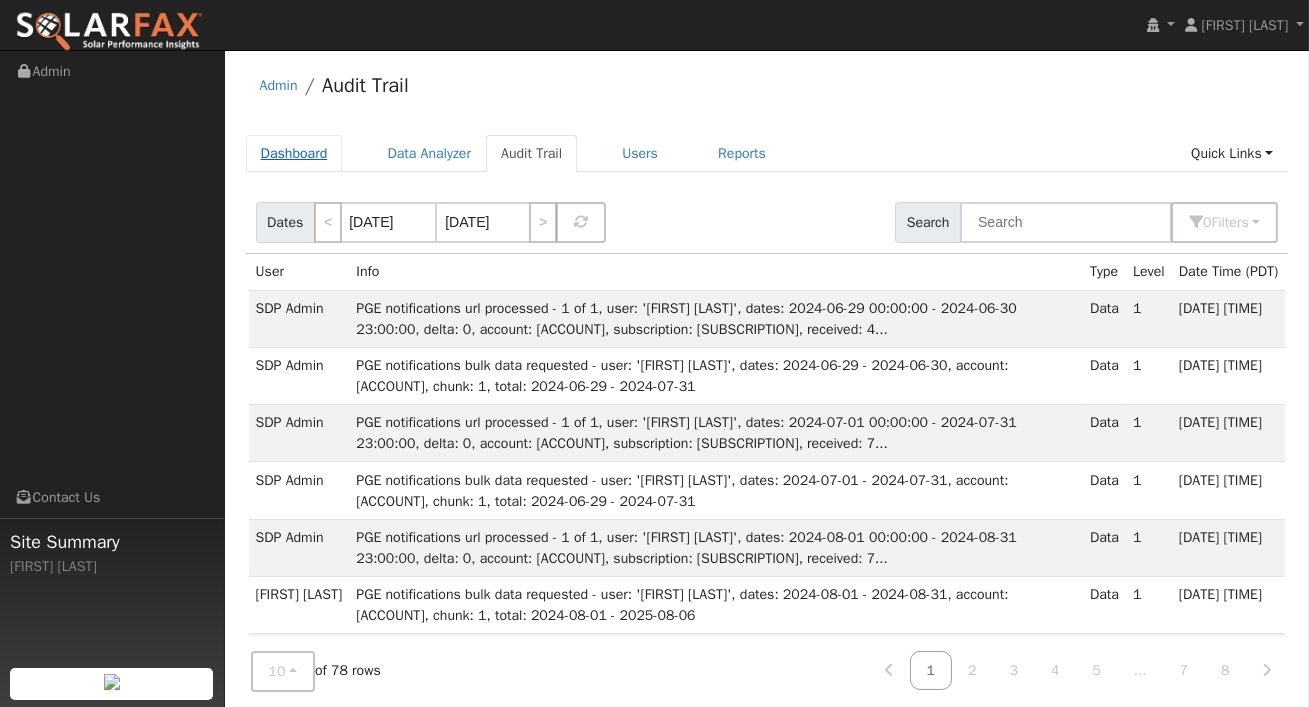 click on "Dashboard" at bounding box center (294, 153) 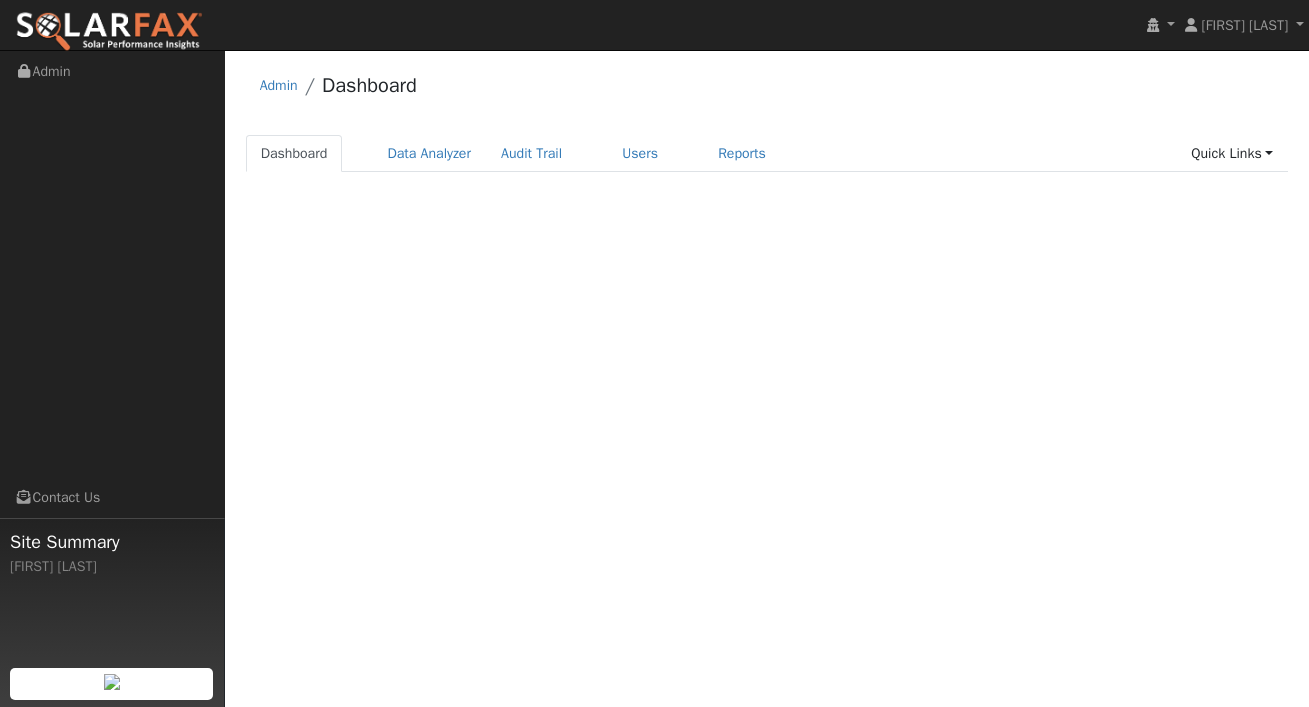 scroll, scrollTop: 0, scrollLeft: 0, axis: both 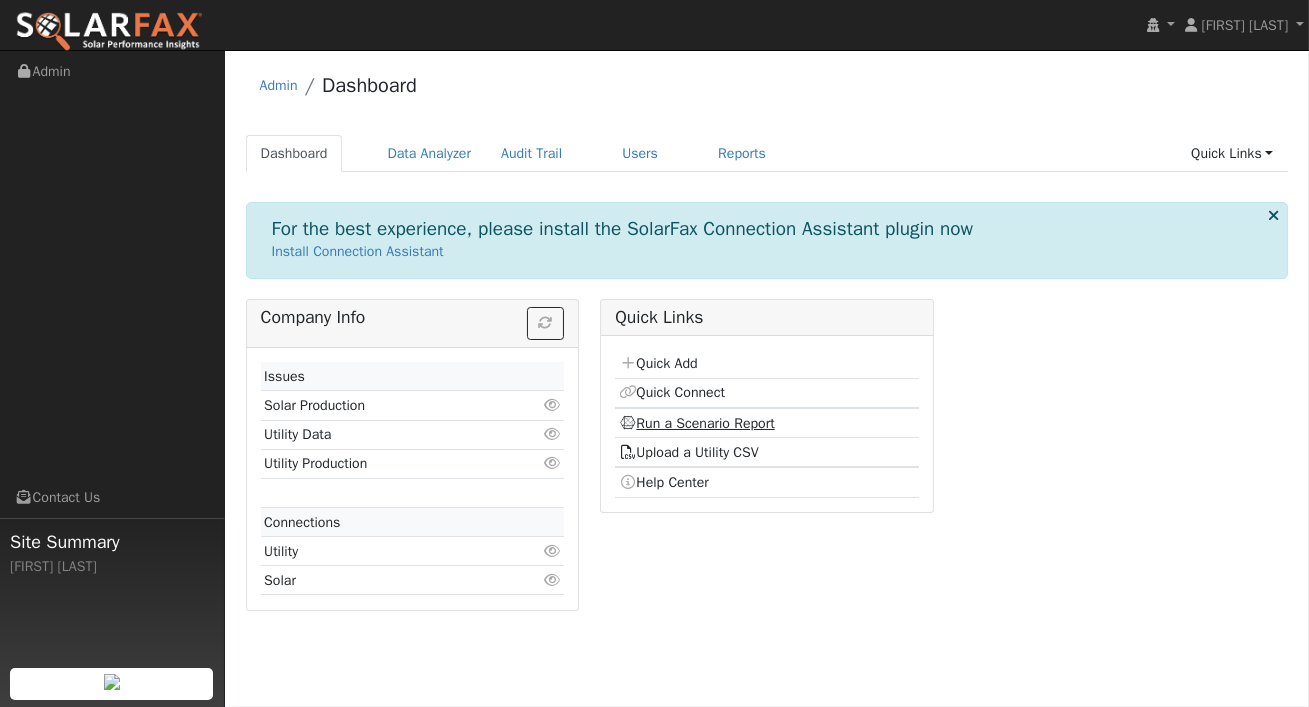 click on "Run a Scenario Report" at bounding box center [697, 423] 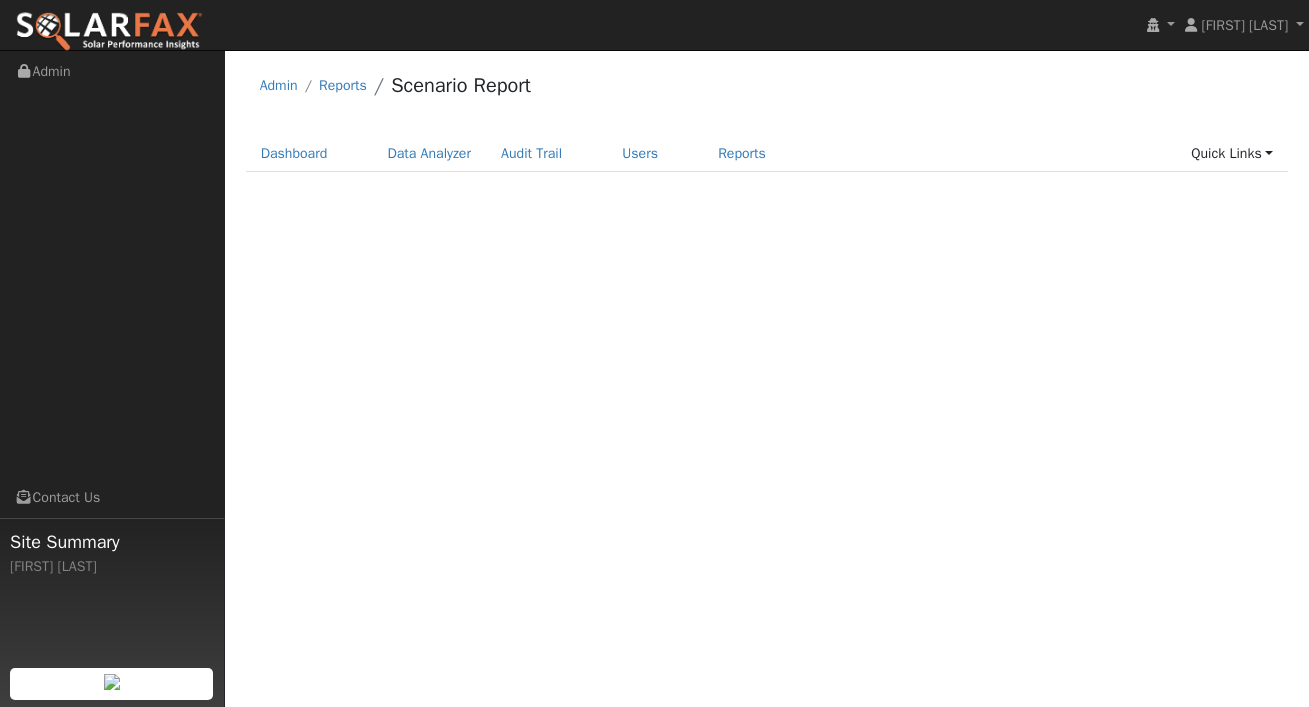 scroll, scrollTop: 0, scrollLeft: 0, axis: both 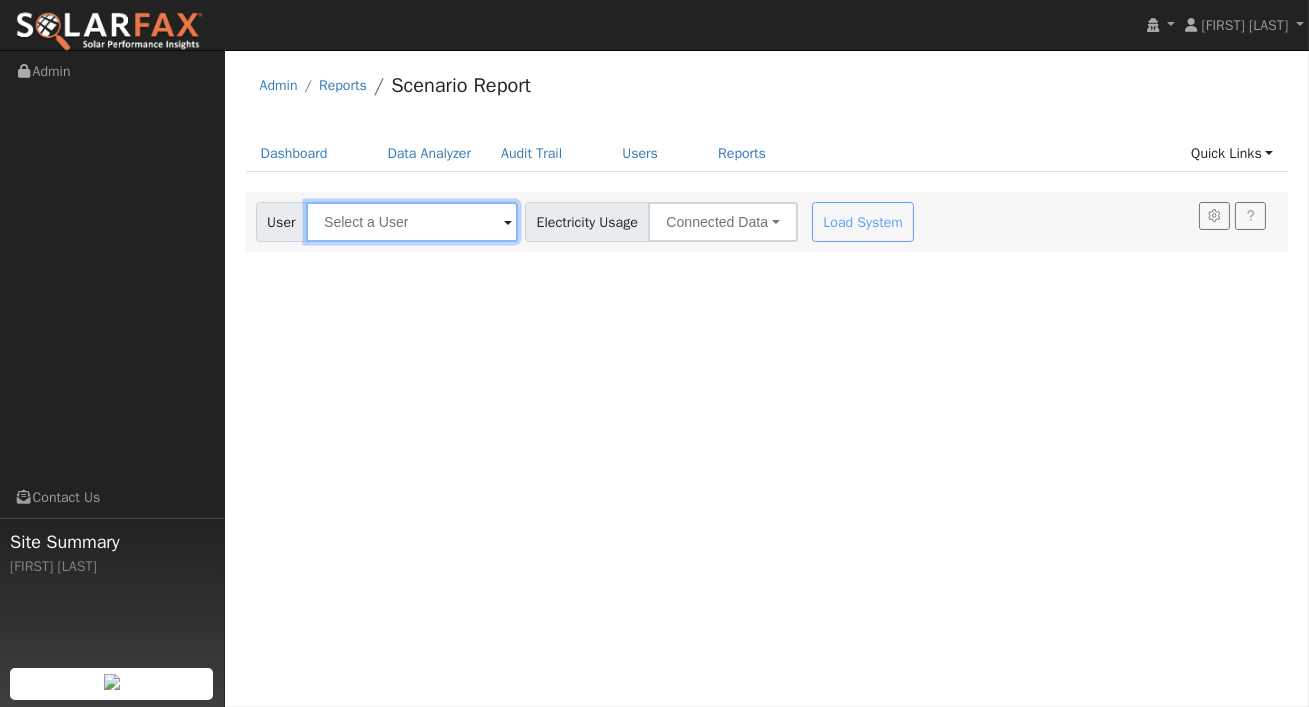 click at bounding box center [412, 222] 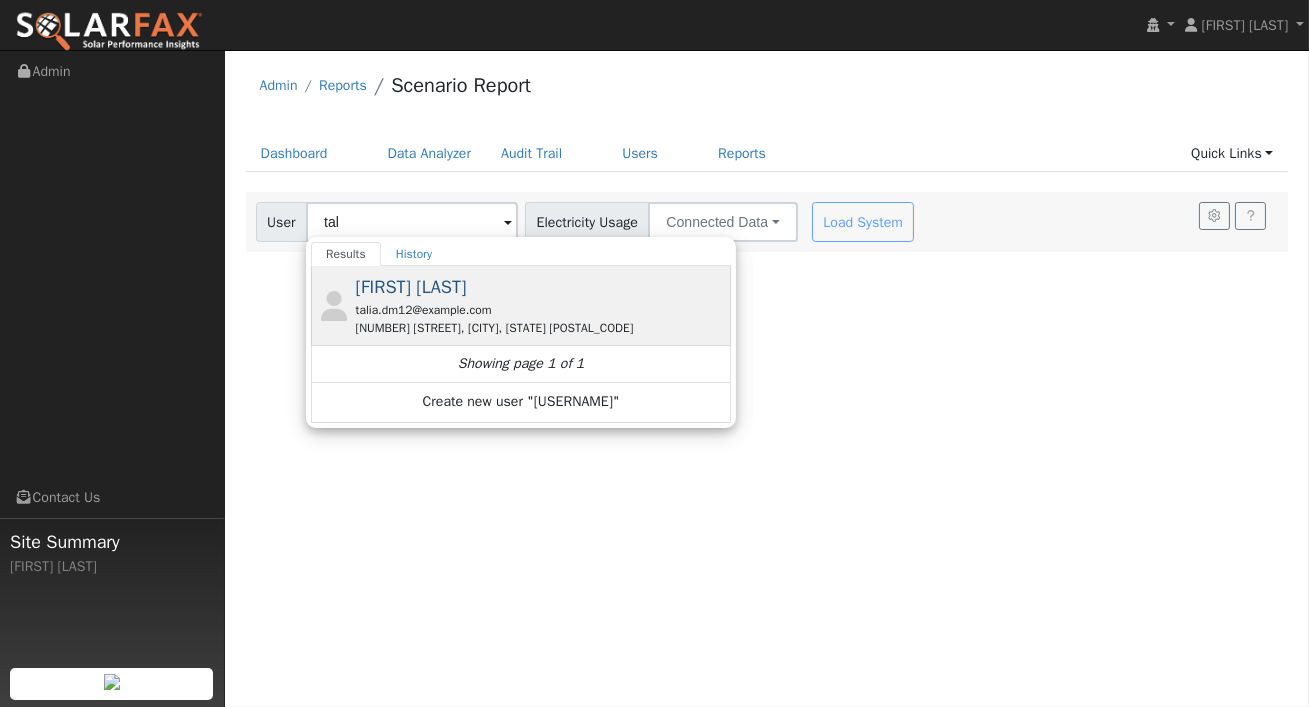 click on "[FIRST] [LAST]" at bounding box center [411, 287] 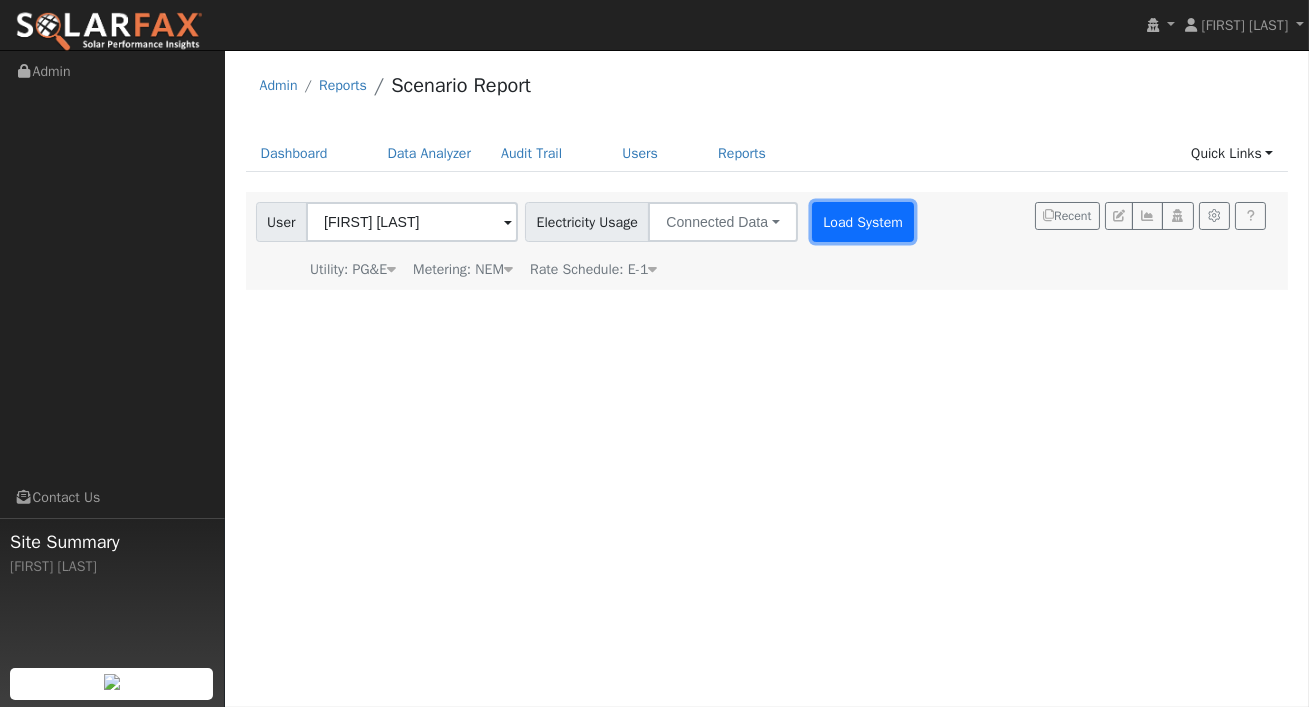 click on "Load System" at bounding box center [863, 222] 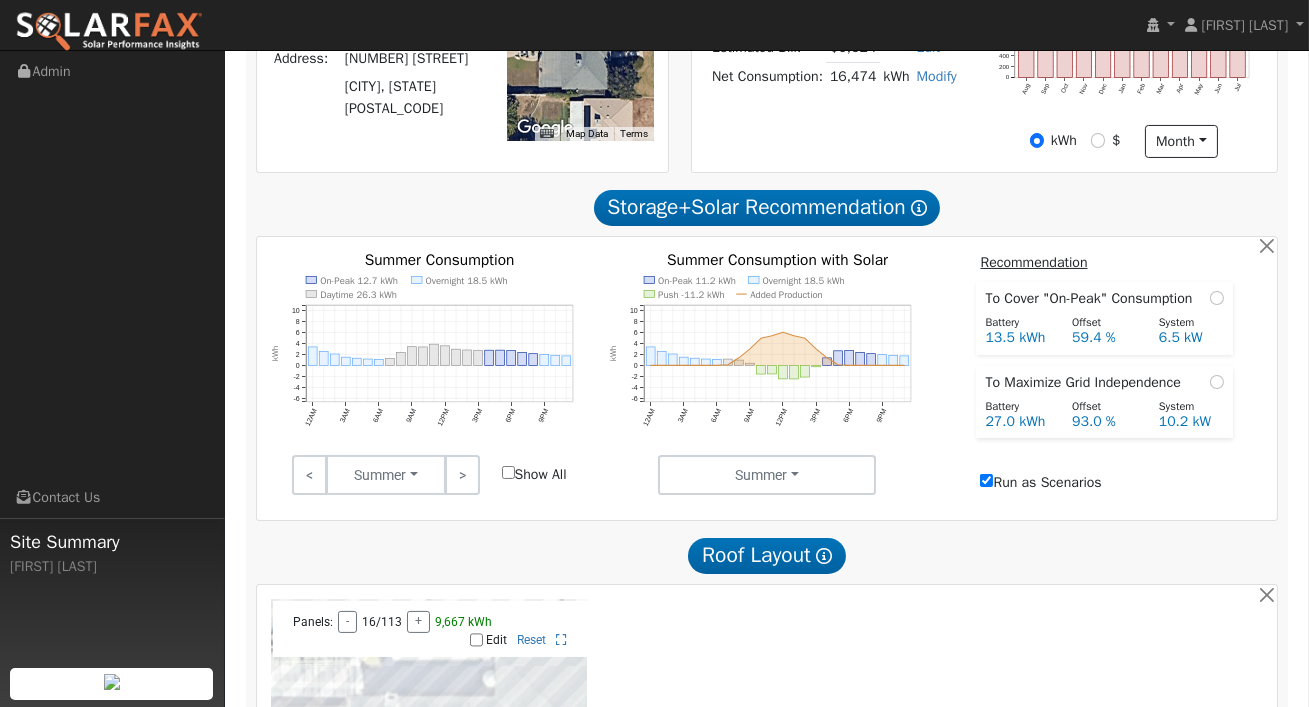 scroll, scrollTop: 560, scrollLeft: 0, axis: vertical 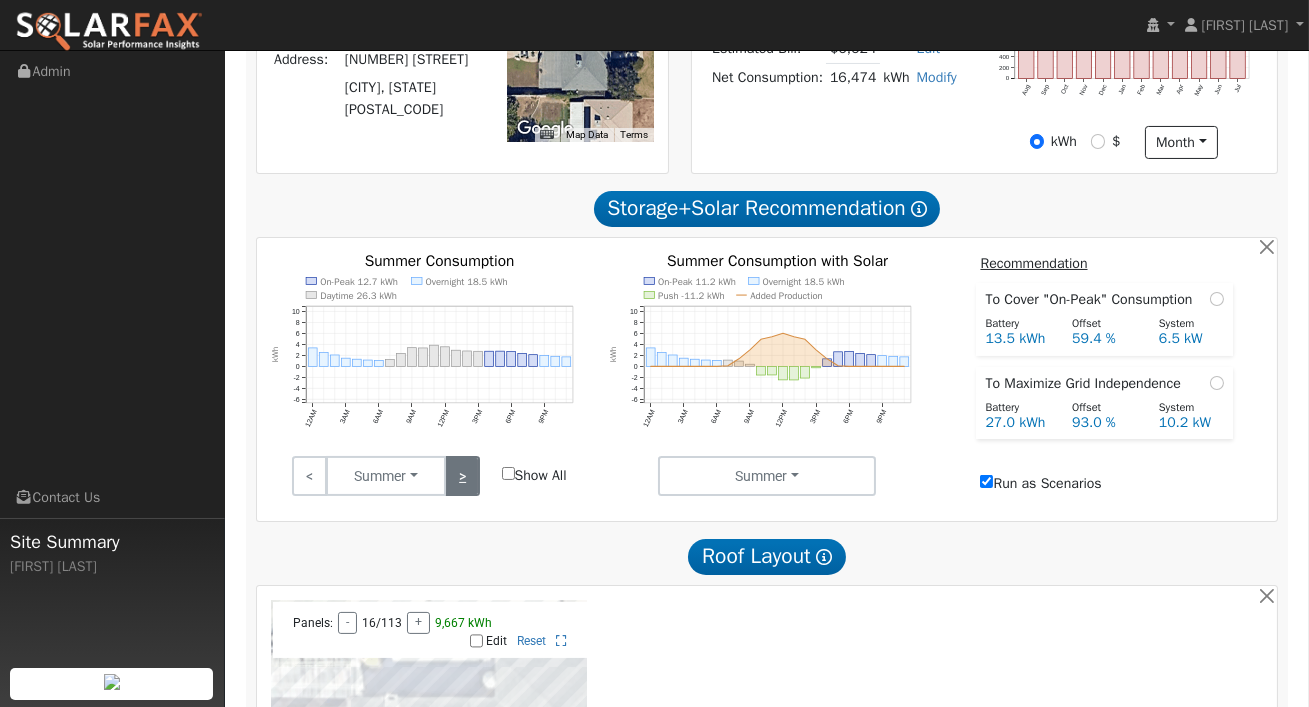 click on ">" at bounding box center (462, 476) 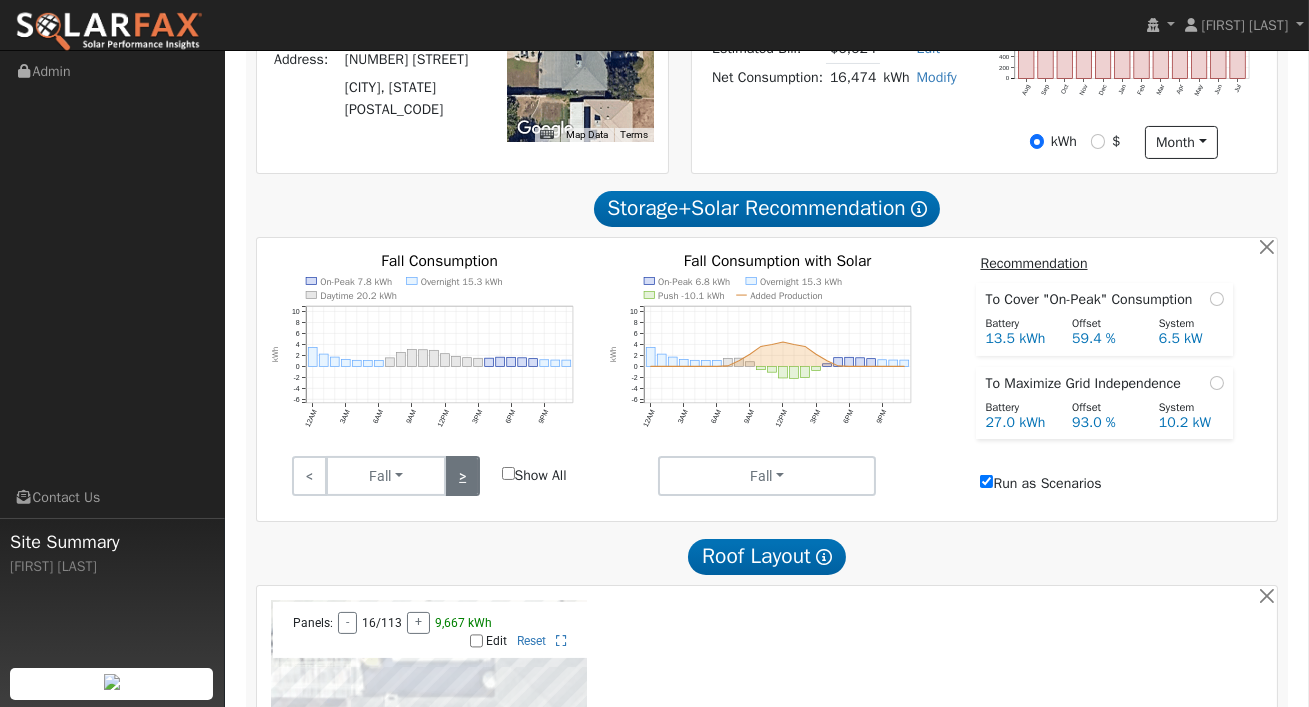 click on ">" at bounding box center [462, 476] 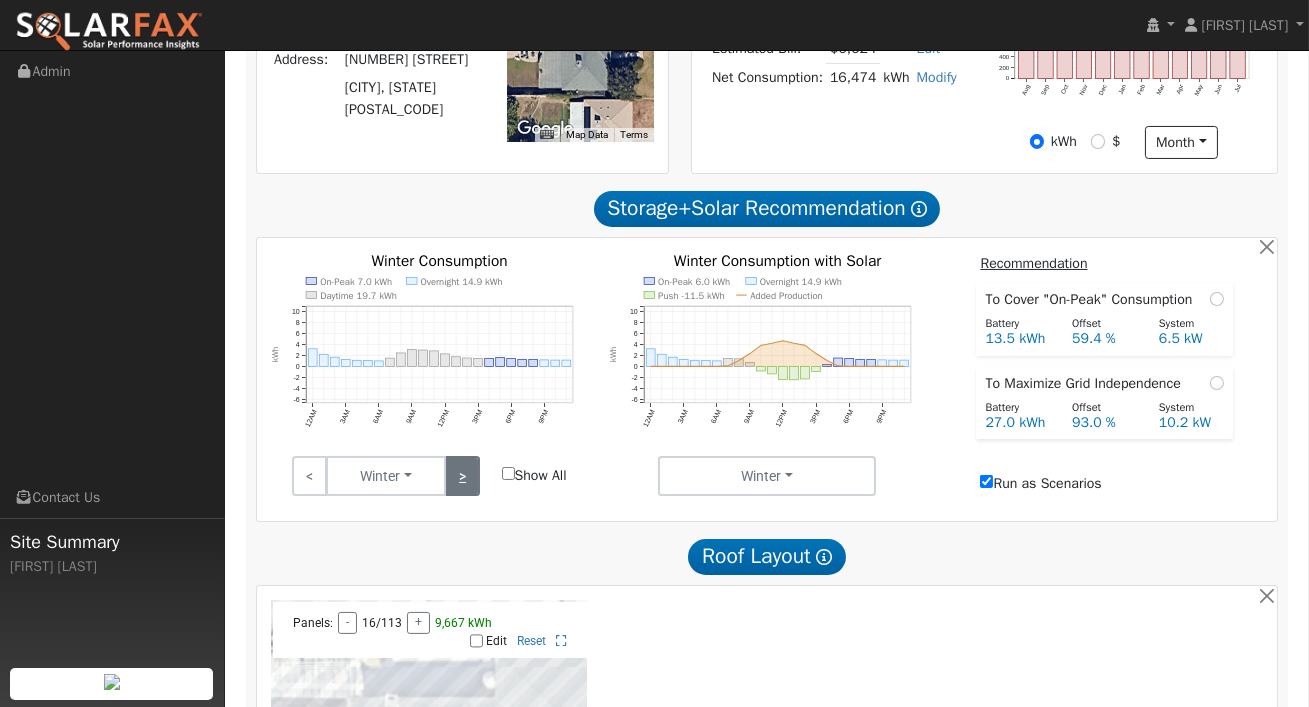 click on ">" at bounding box center [462, 476] 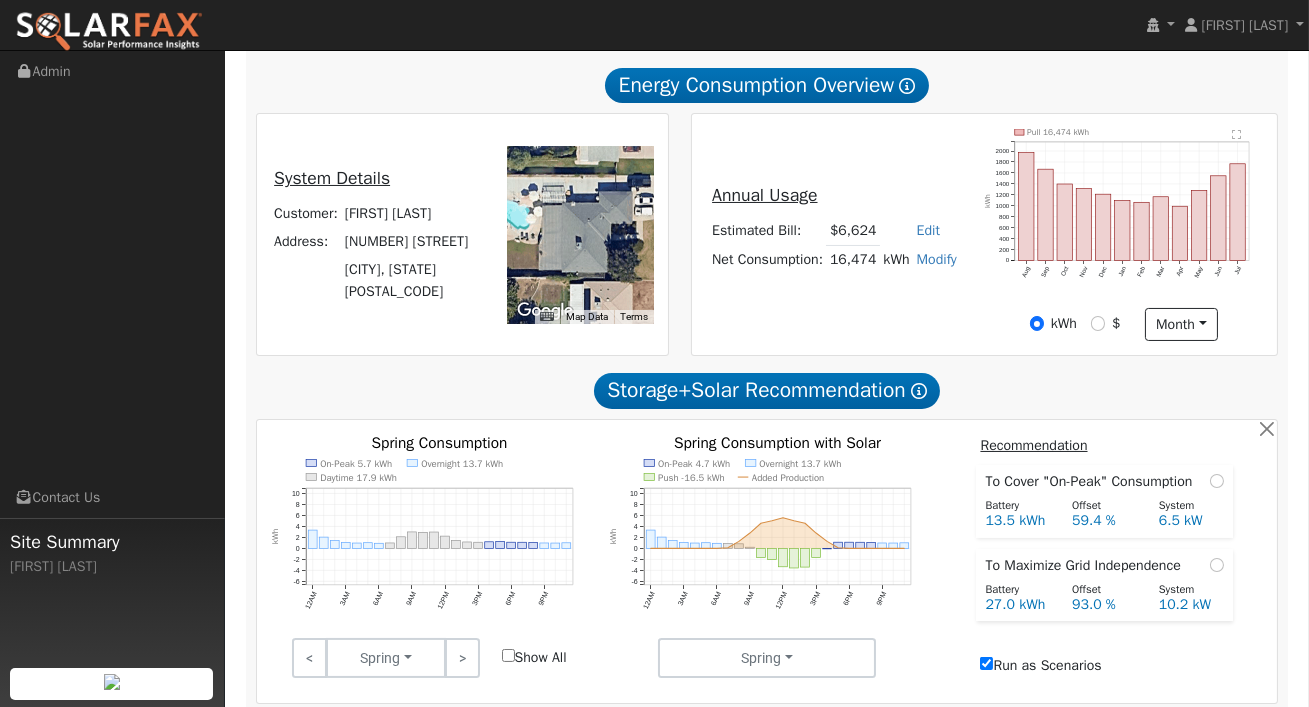 scroll, scrollTop: 422, scrollLeft: 0, axis: vertical 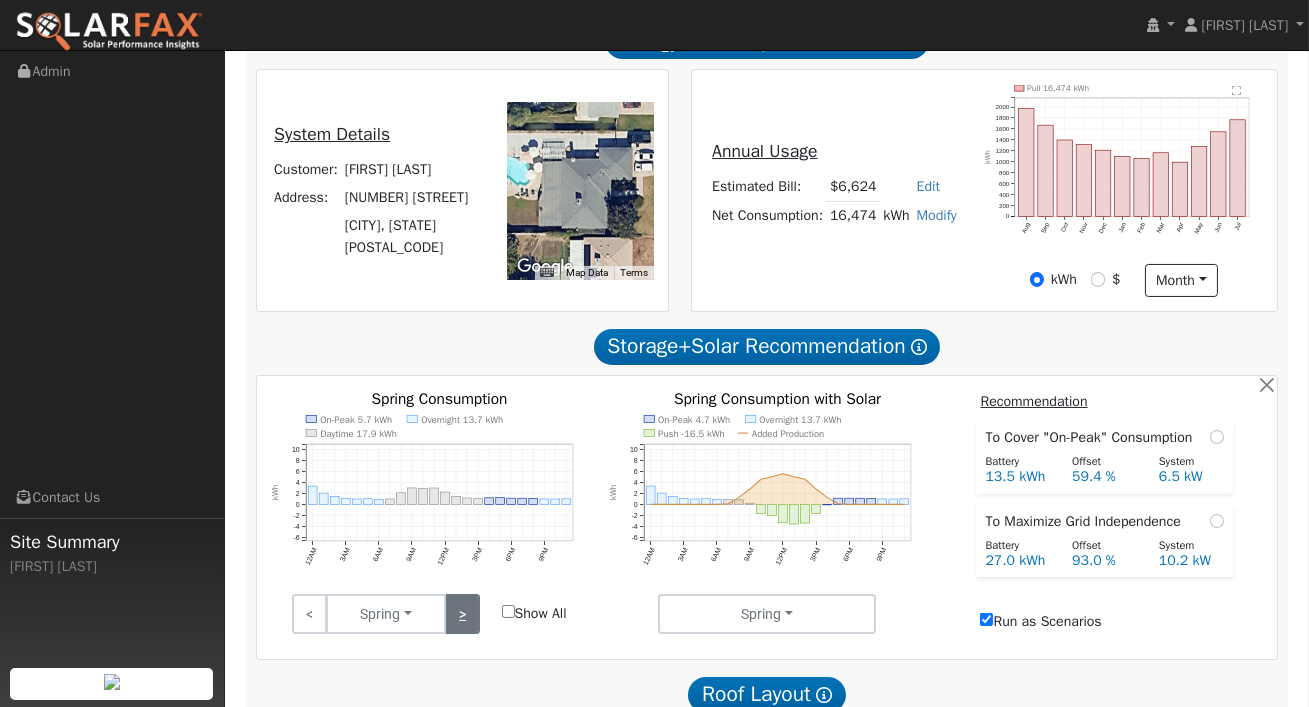 click on ">" at bounding box center [462, 614] 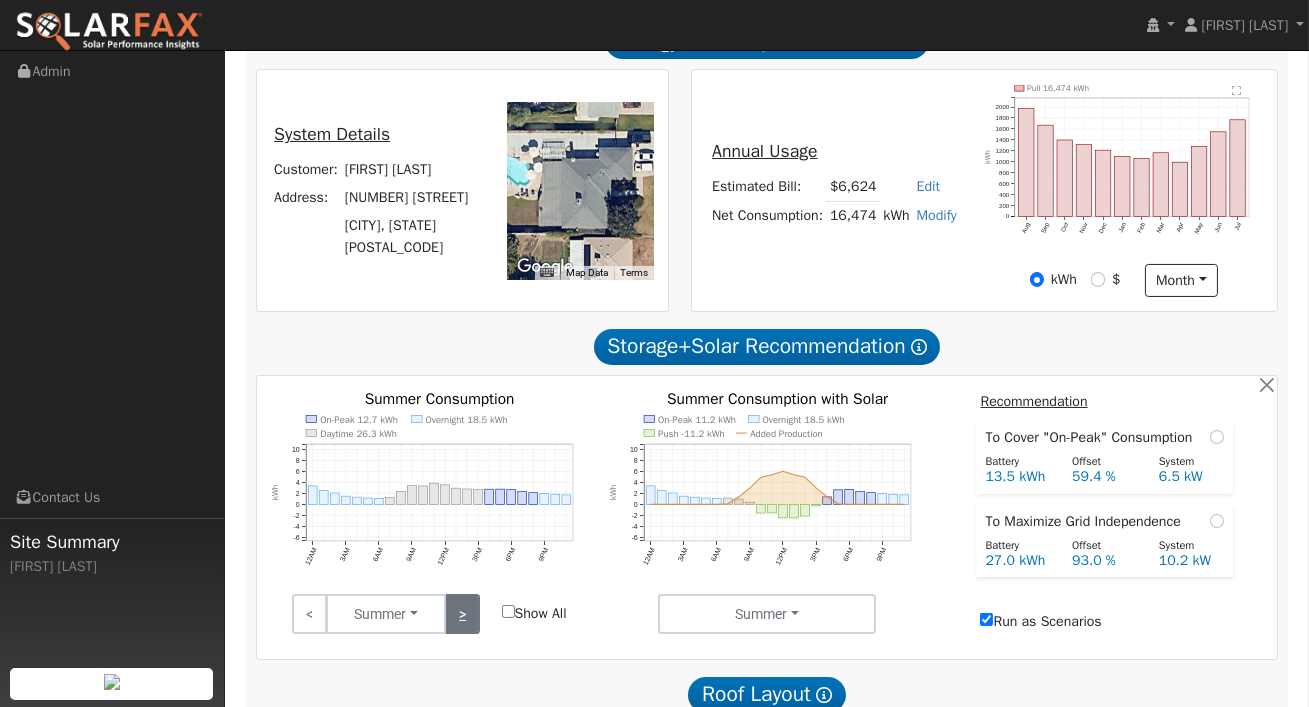 click on ">" at bounding box center (462, 614) 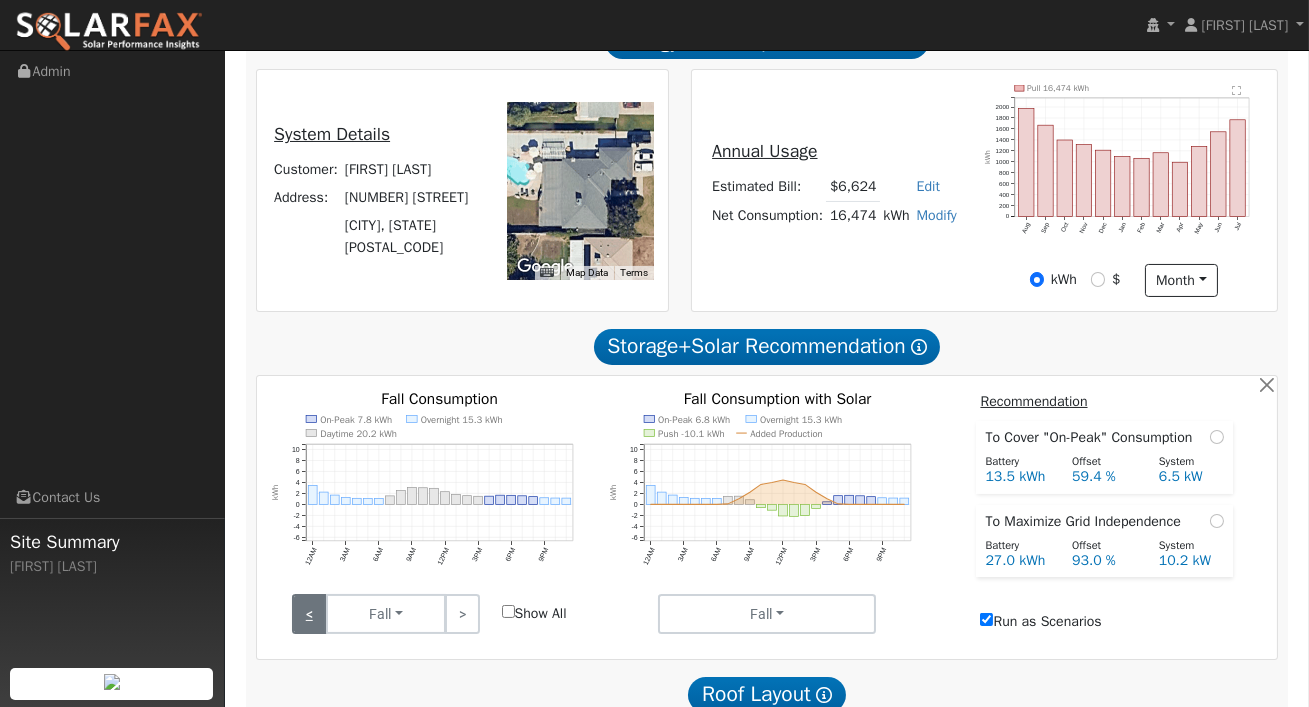 click on "<" at bounding box center [309, 614] 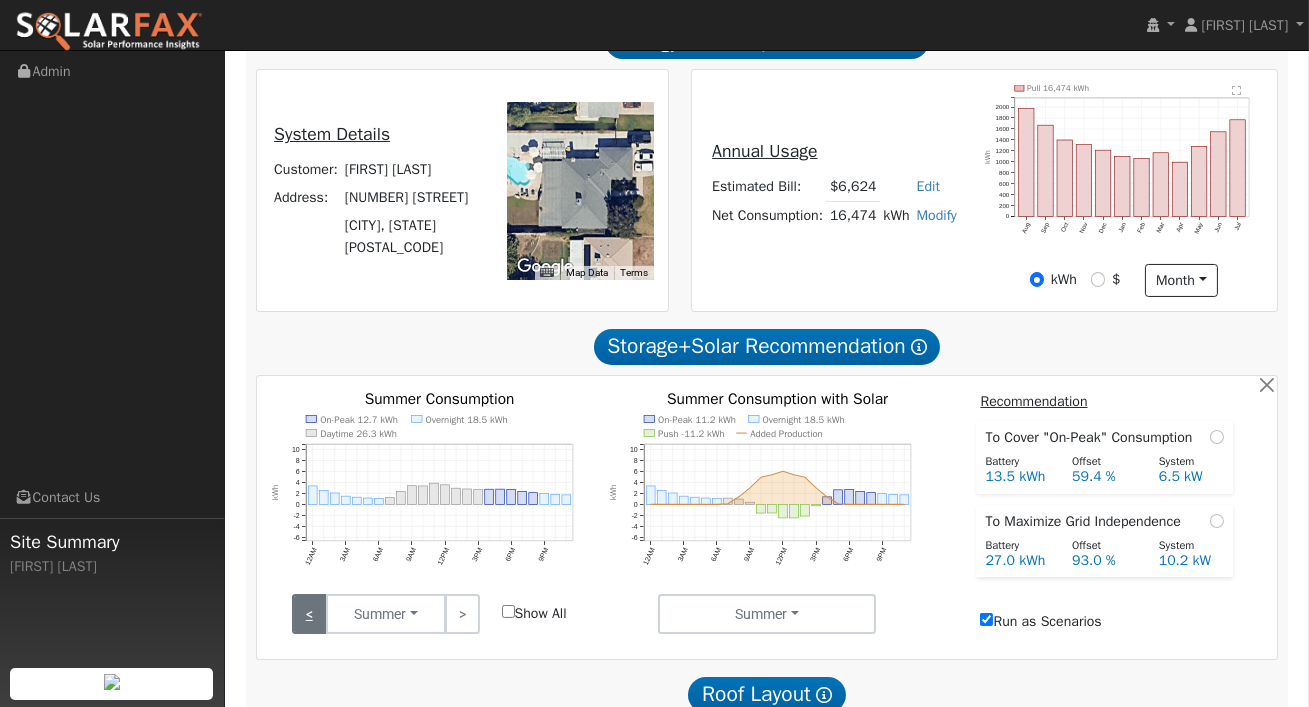 click on "<" at bounding box center (309, 614) 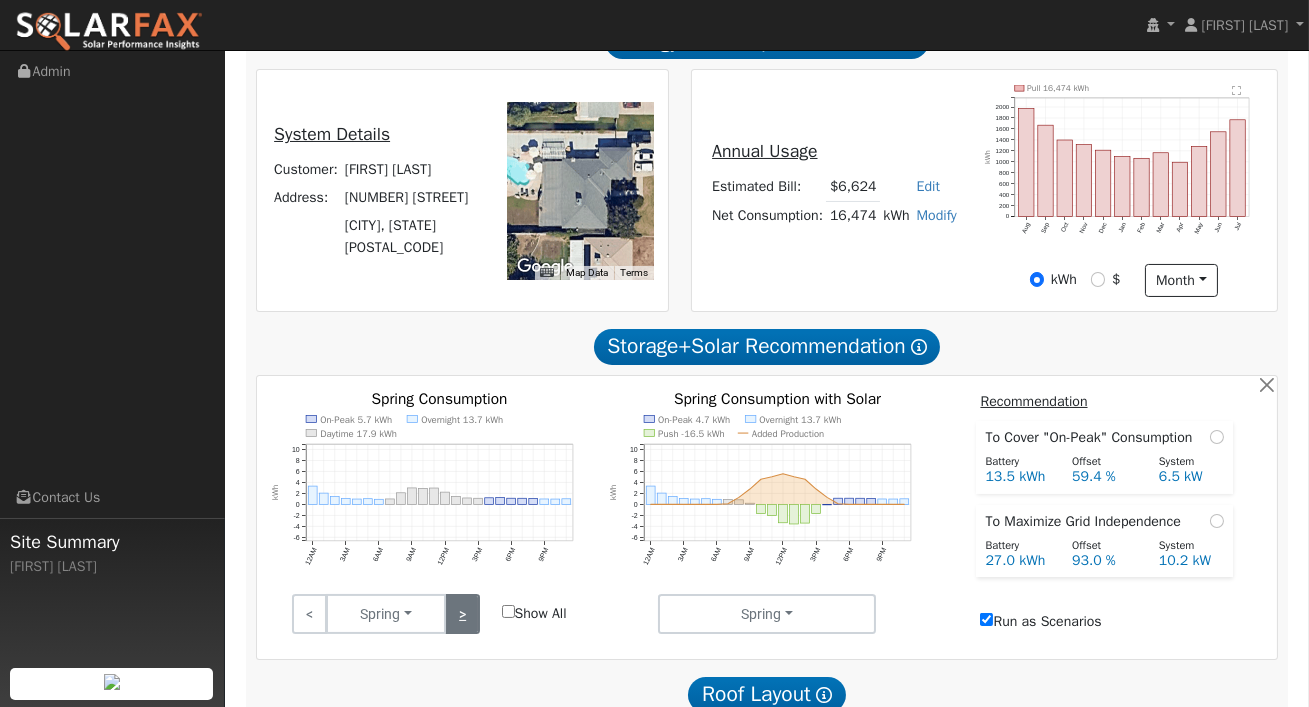 click on ">" at bounding box center [462, 614] 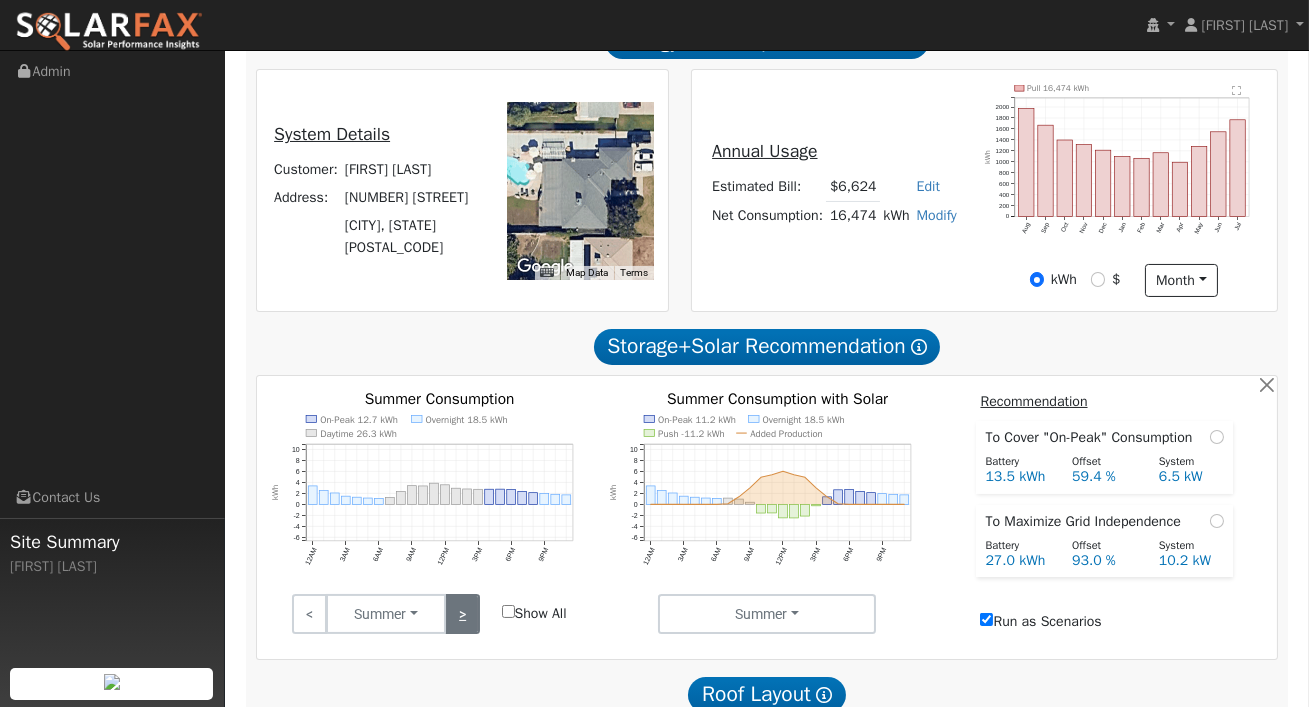 click on ">" at bounding box center [462, 614] 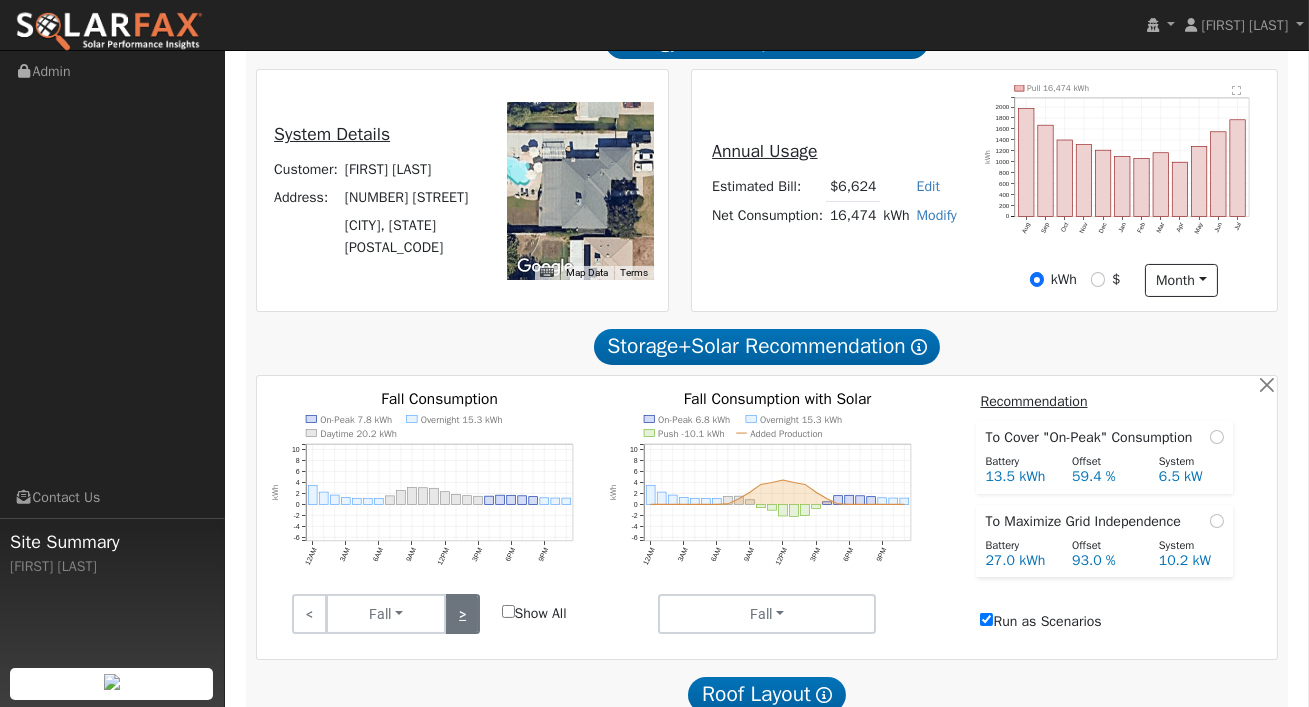 click on ">" at bounding box center [462, 614] 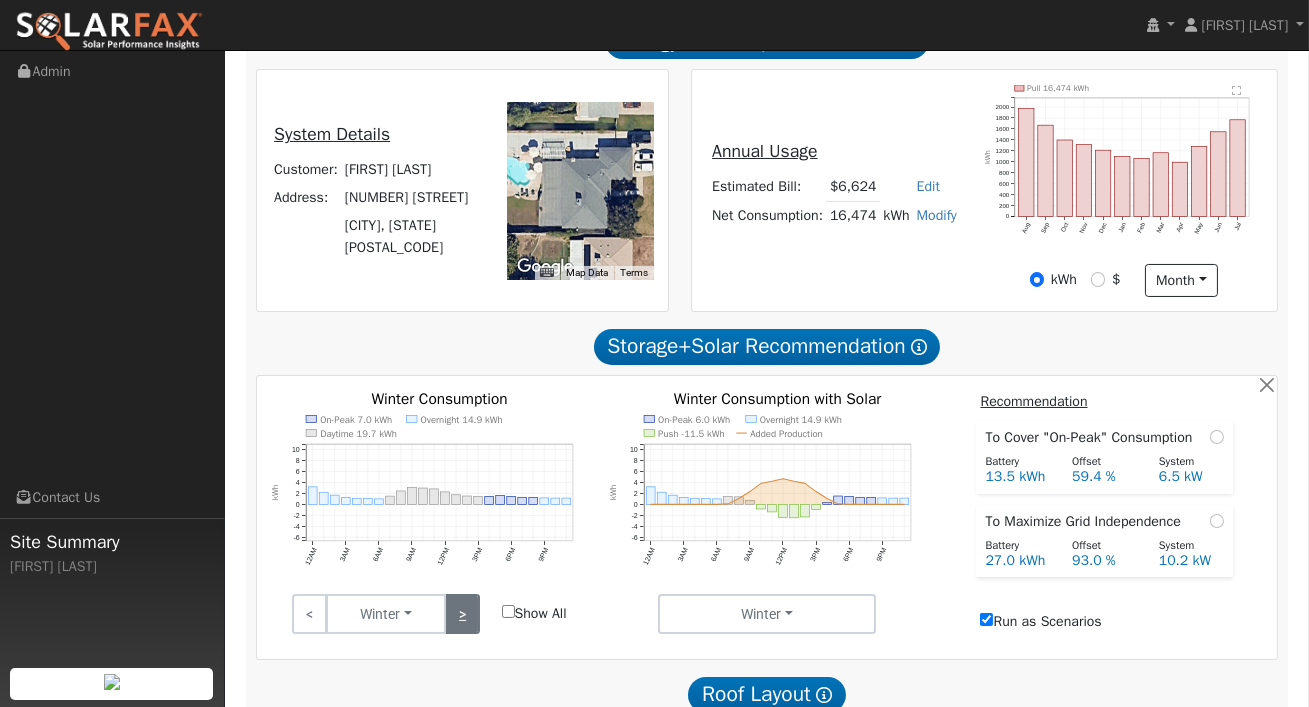 click on ">" at bounding box center (462, 614) 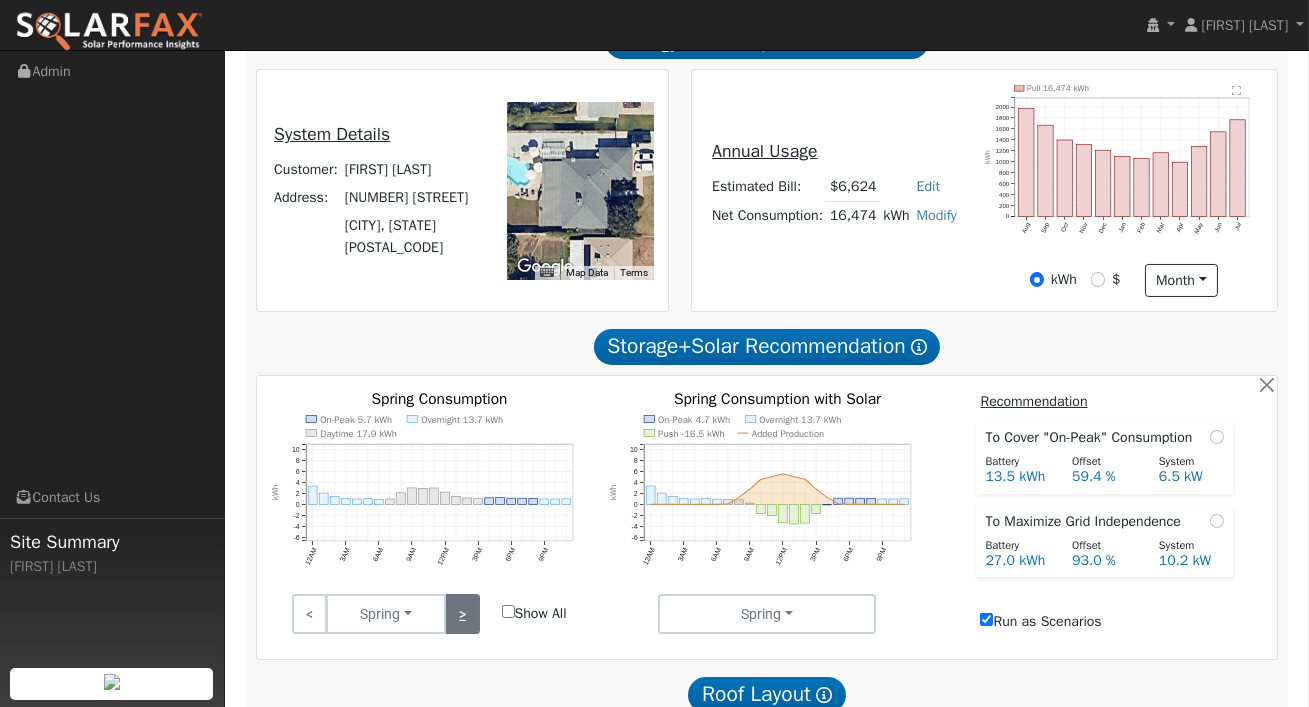 click on ">" at bounding box center [462, 614] 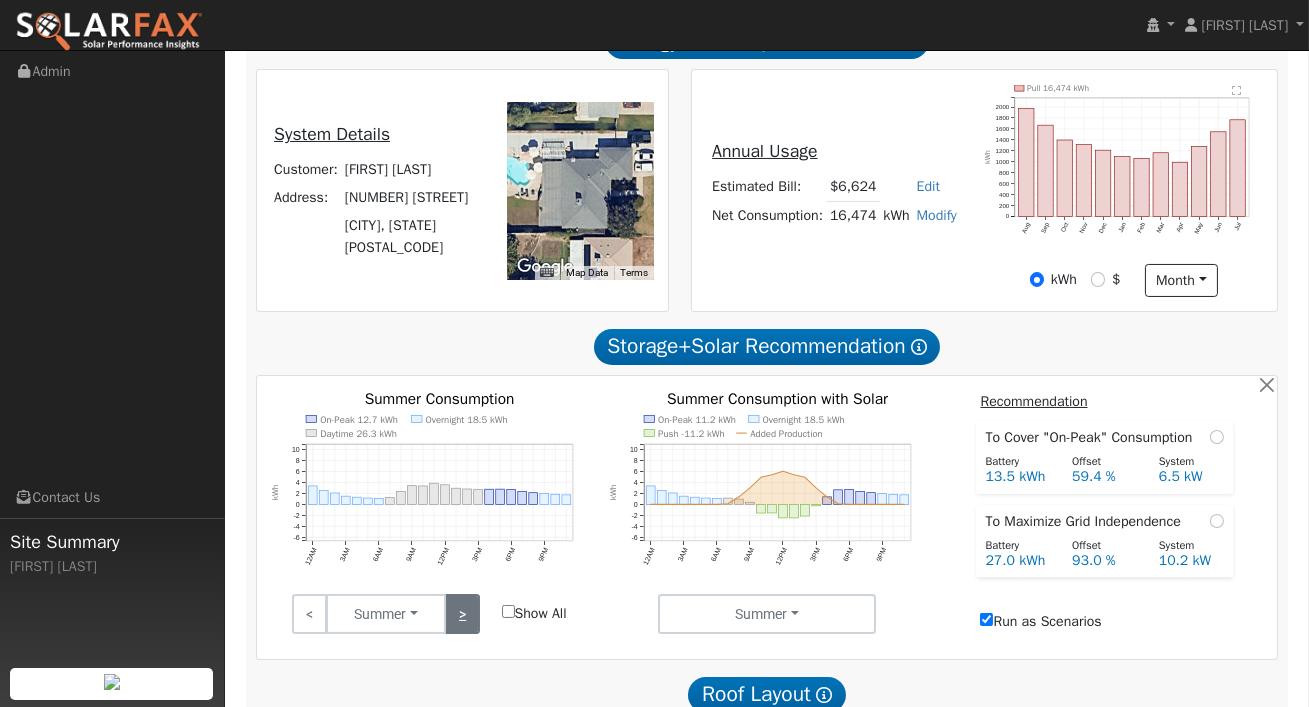 click on ">" at bounding box center (462, 614) 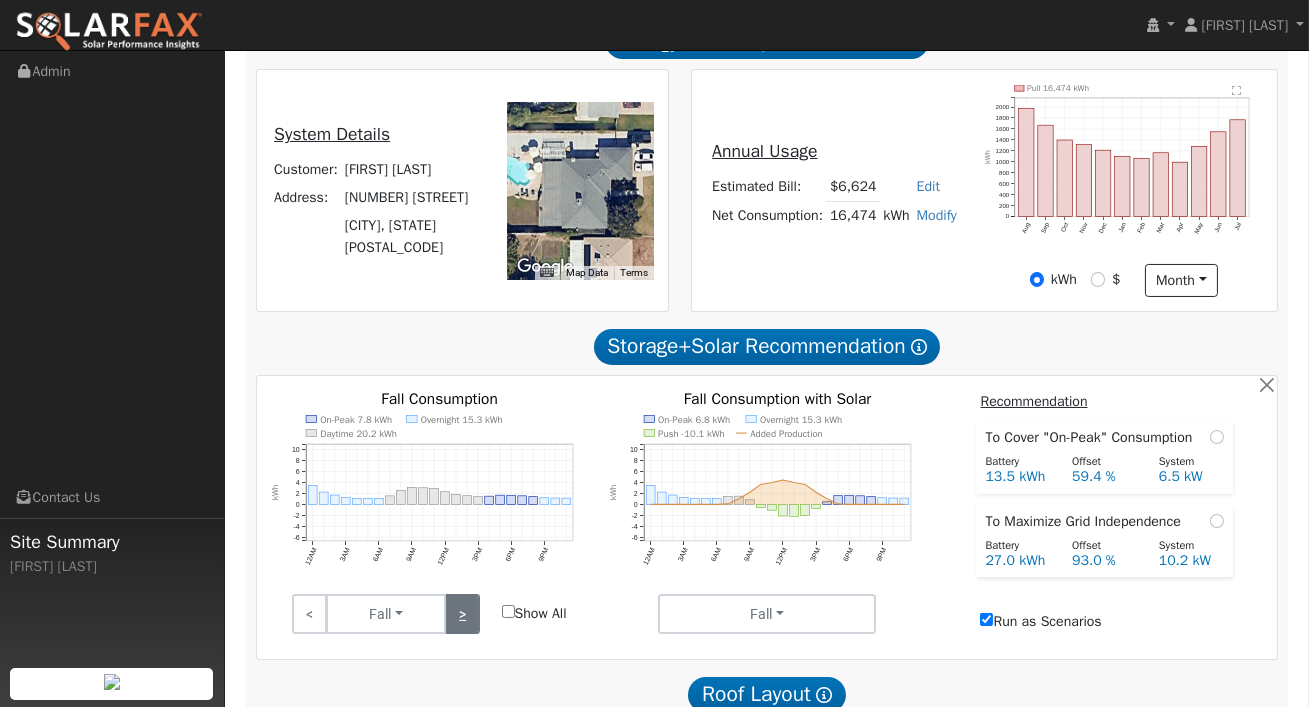 click on ">" at bounding box center (462, 614) 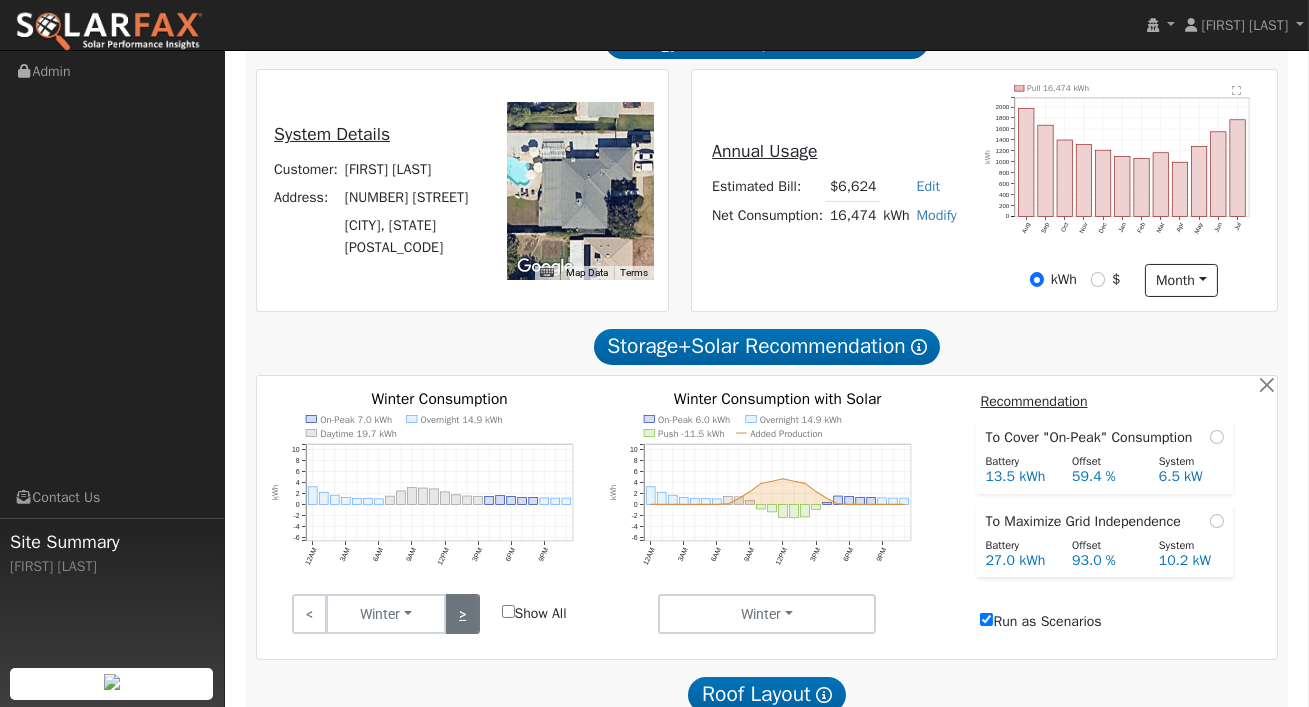 click on ">" at bounding box center (462, 614) 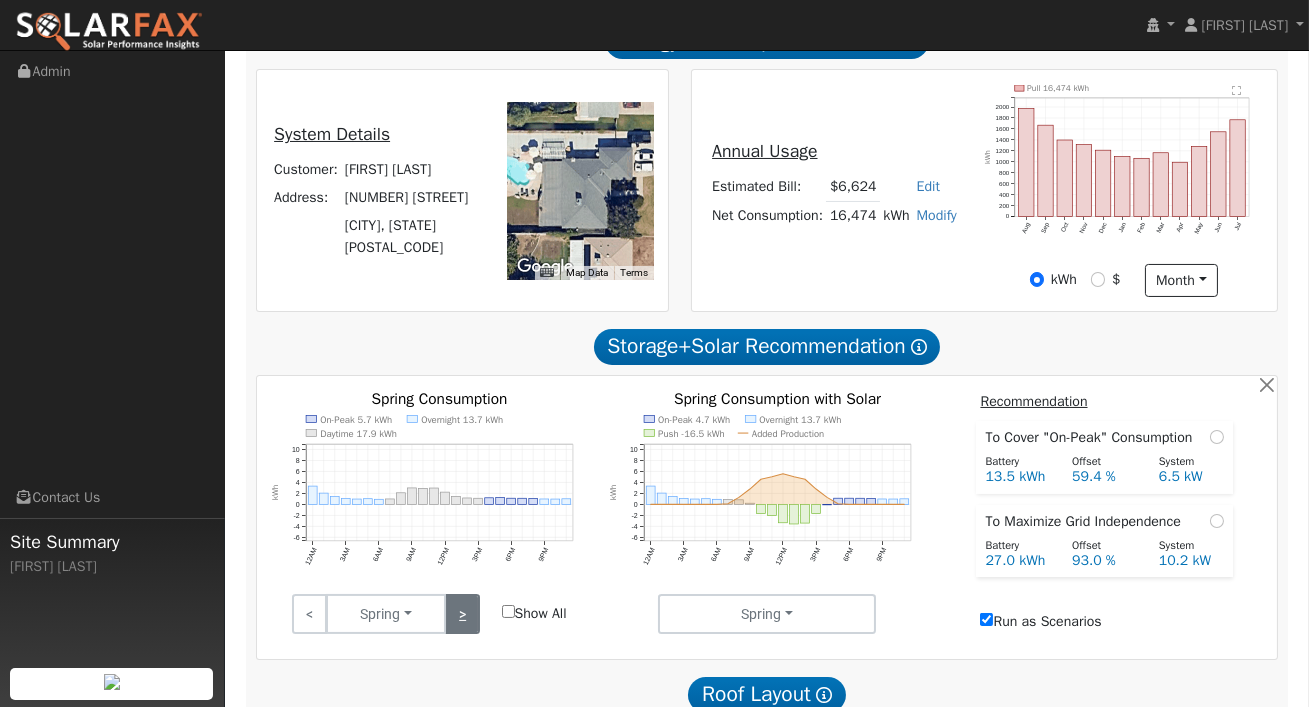 click on ">" at bounding box center [462, 614] 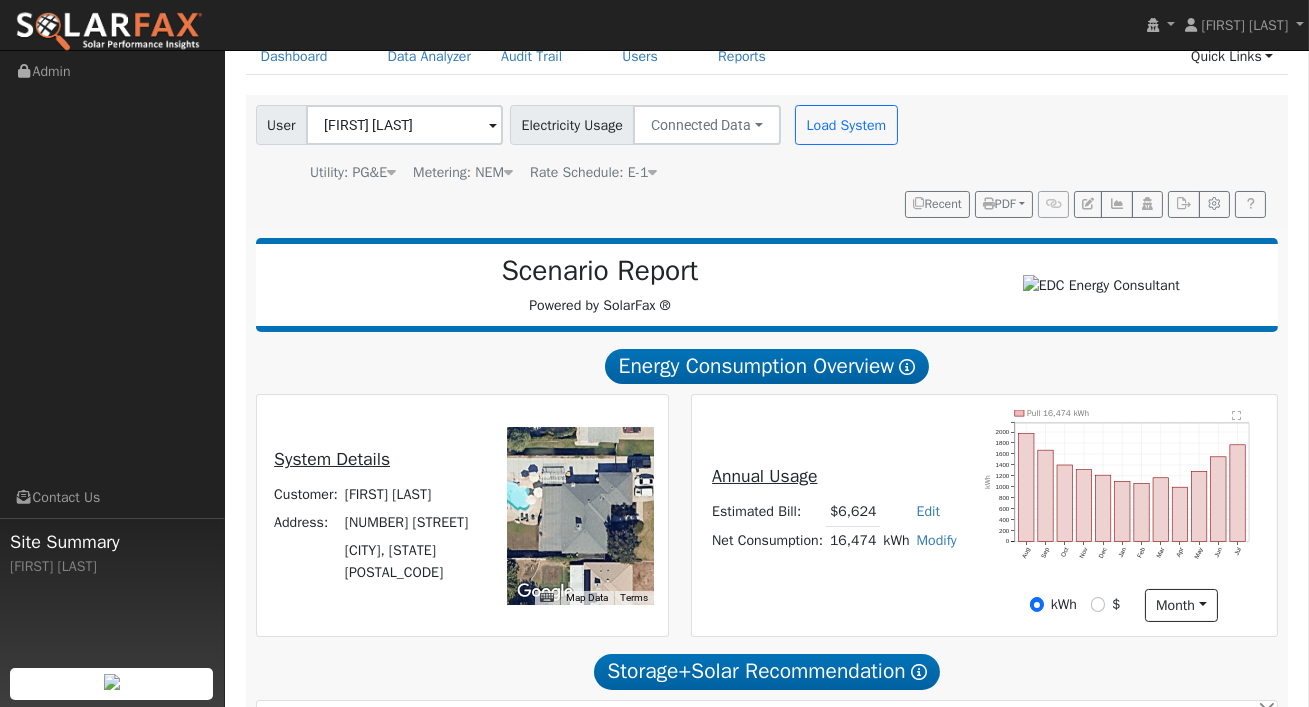 scroll, scrollTop: 0, scrollLeft: 0, axis: both 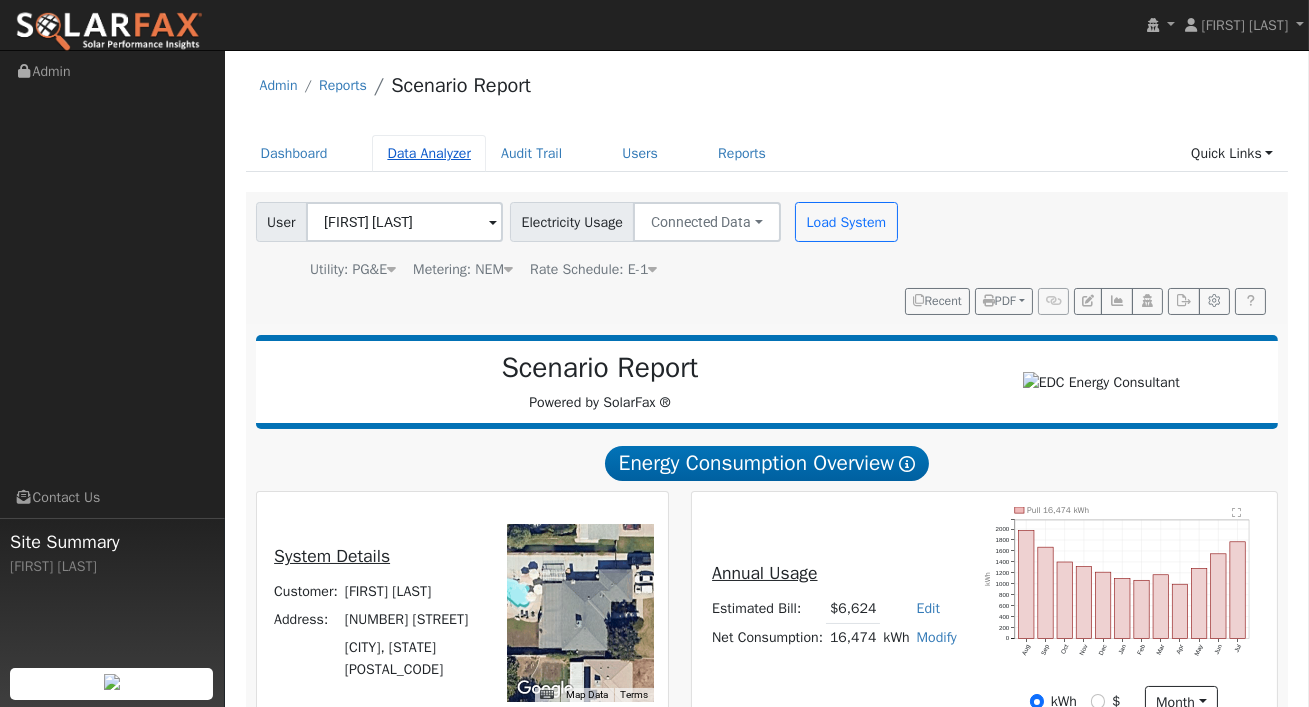 click on "Data Analyzer" at bounding box center [429, 153] 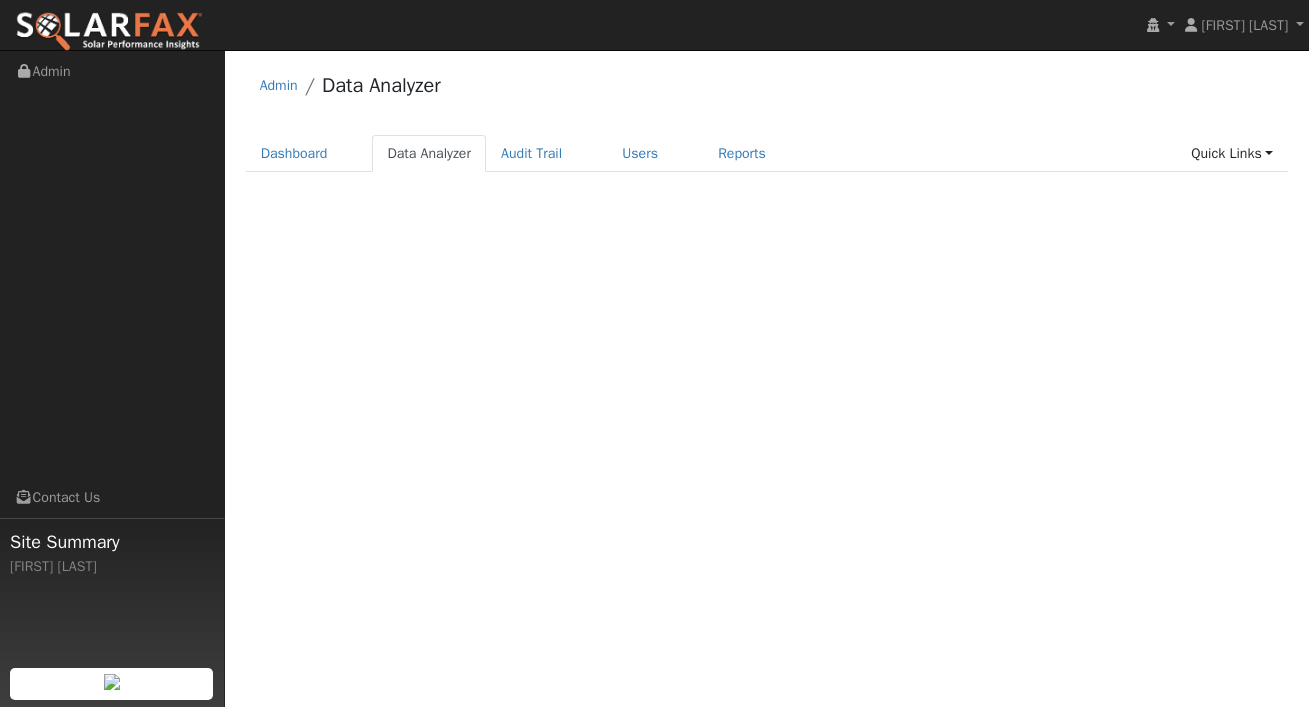 scroll, scrollTop: 0, scrollLeft: 0, axis: both 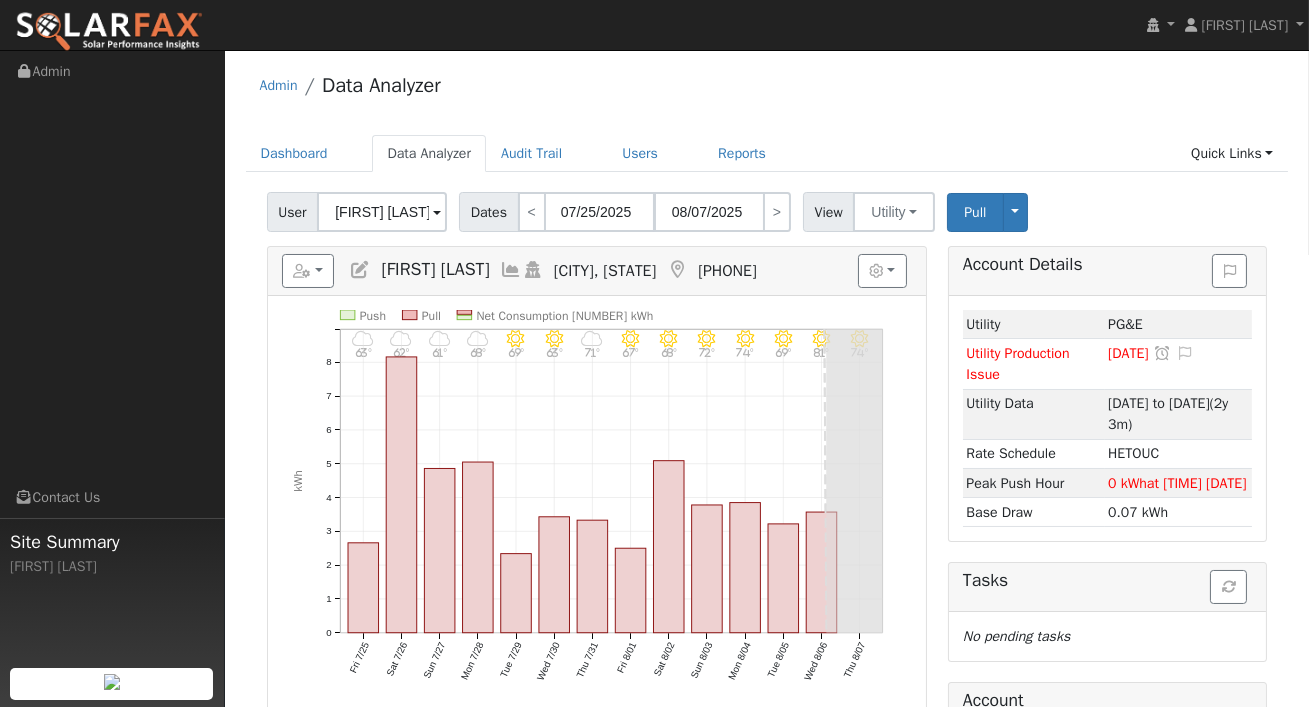 click at bounding box center (437, 213) 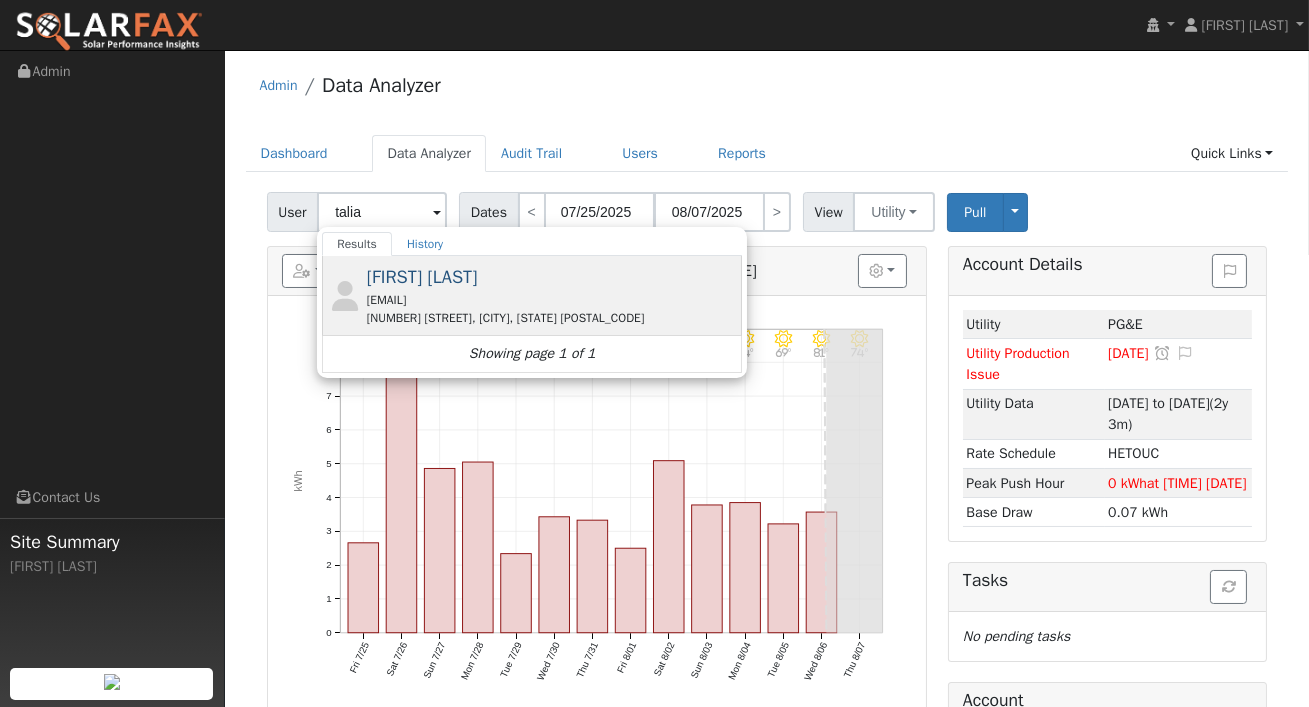 click on "[FIRST] [LAST]" at bounding box center [422, 277] 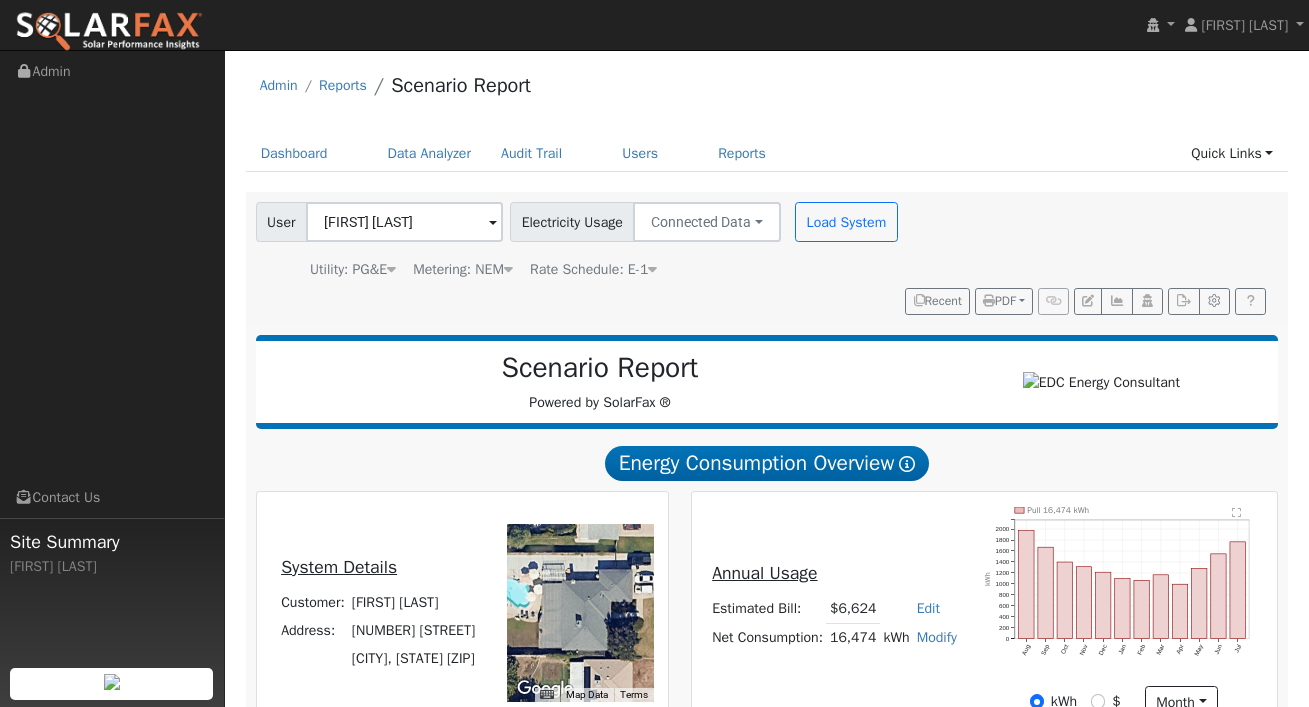 scroll, scrollTop: 523, scrollLeft: 0, axis: vertical 